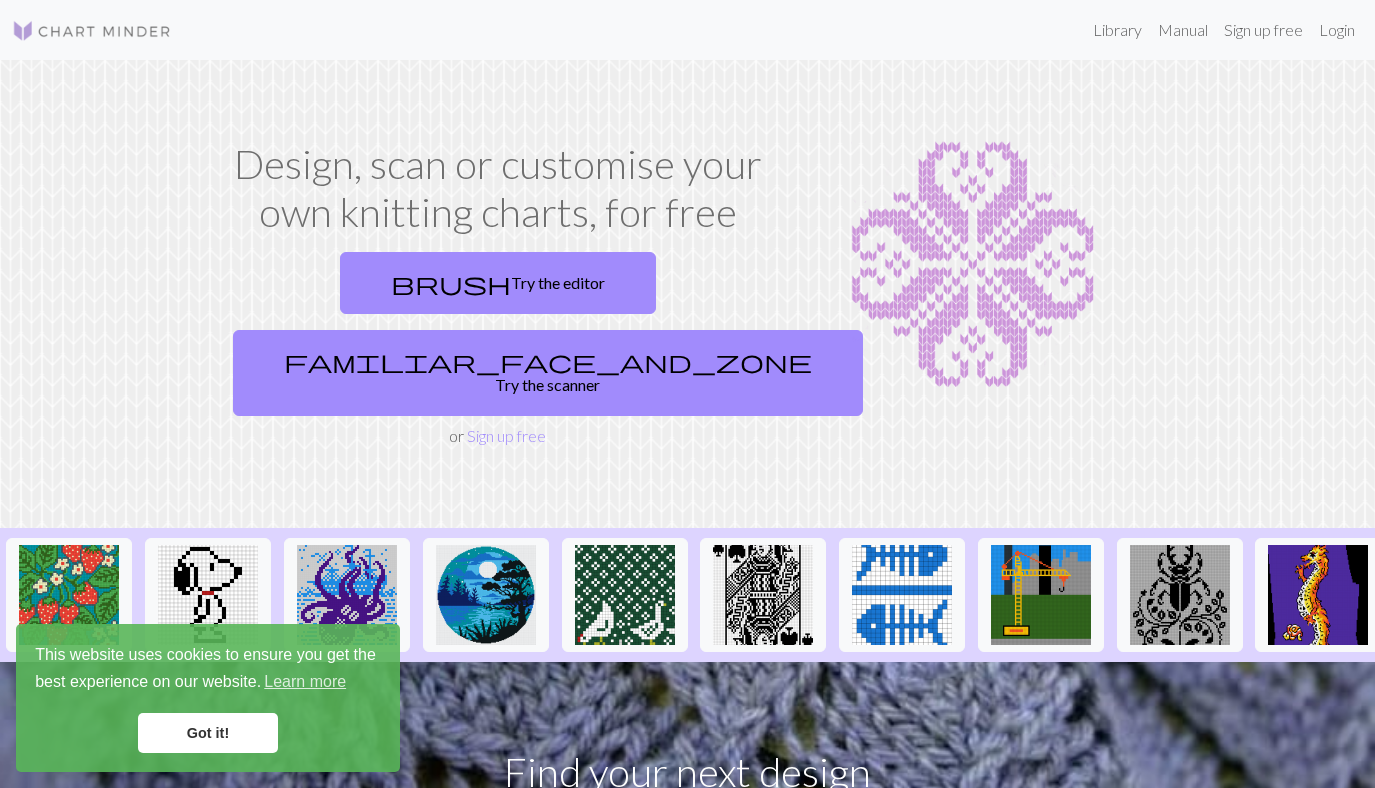scroll, scrollTop: 0, scrollLeft: 0, axis: both 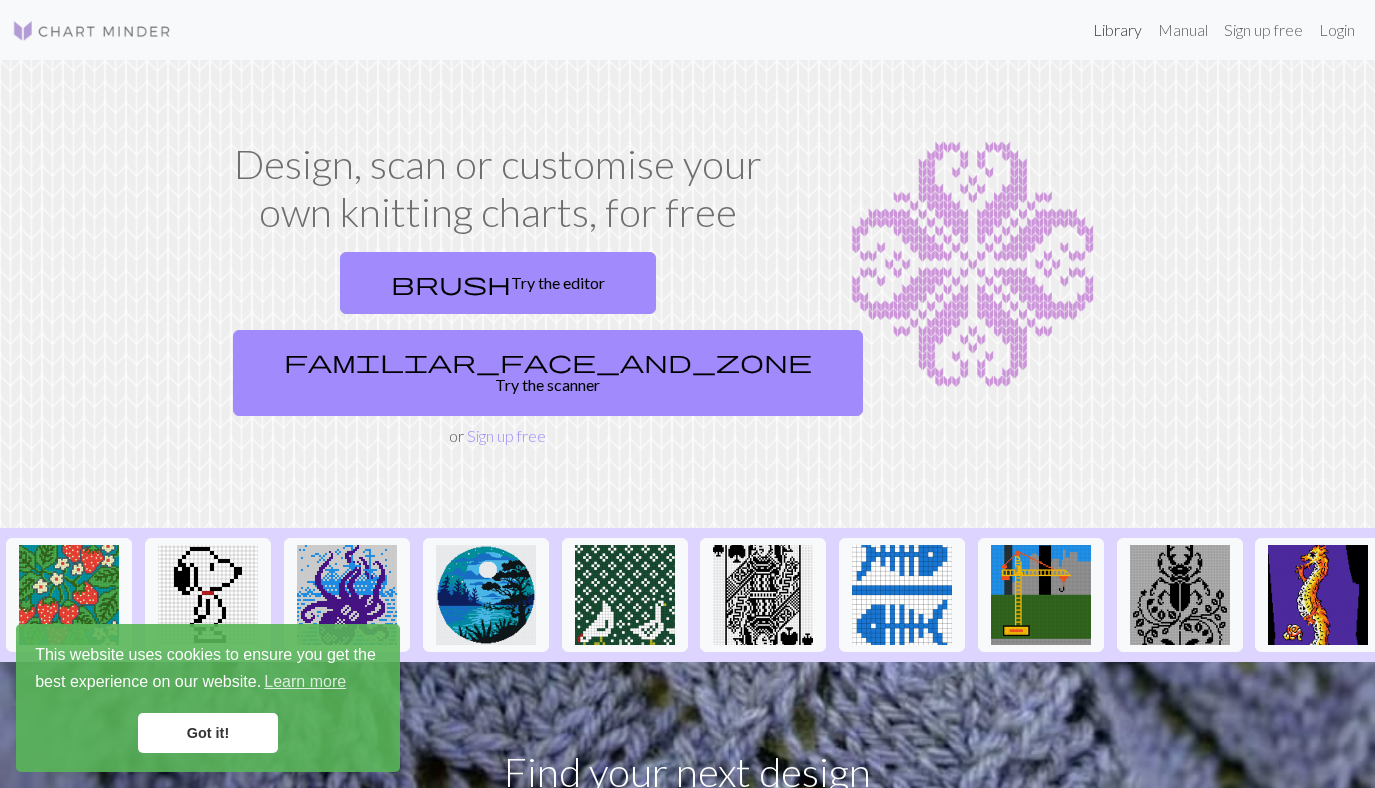 click on "Library" at bounding box center (1117, 30) 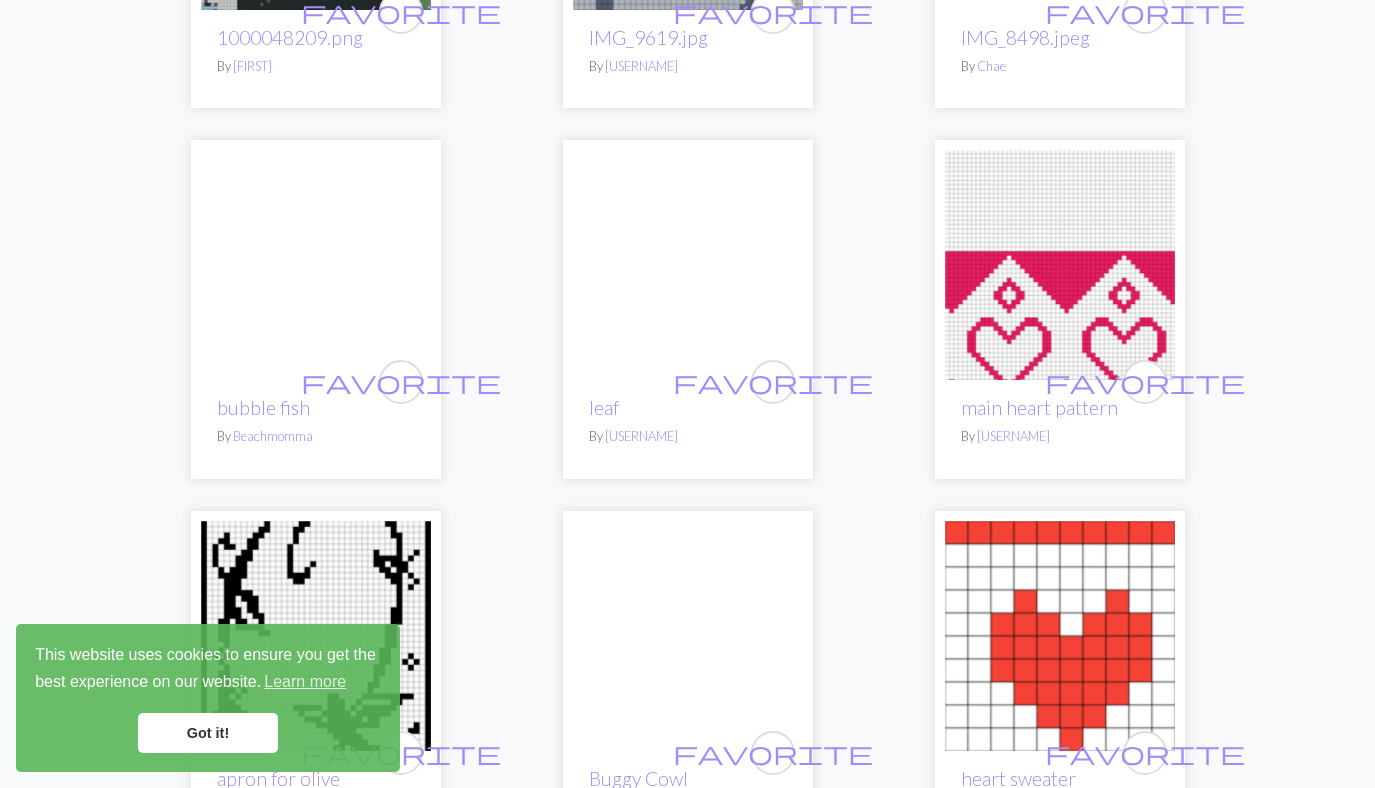 scroll, scrollTop: 3474, scrollLeft: 0, axis: vertical 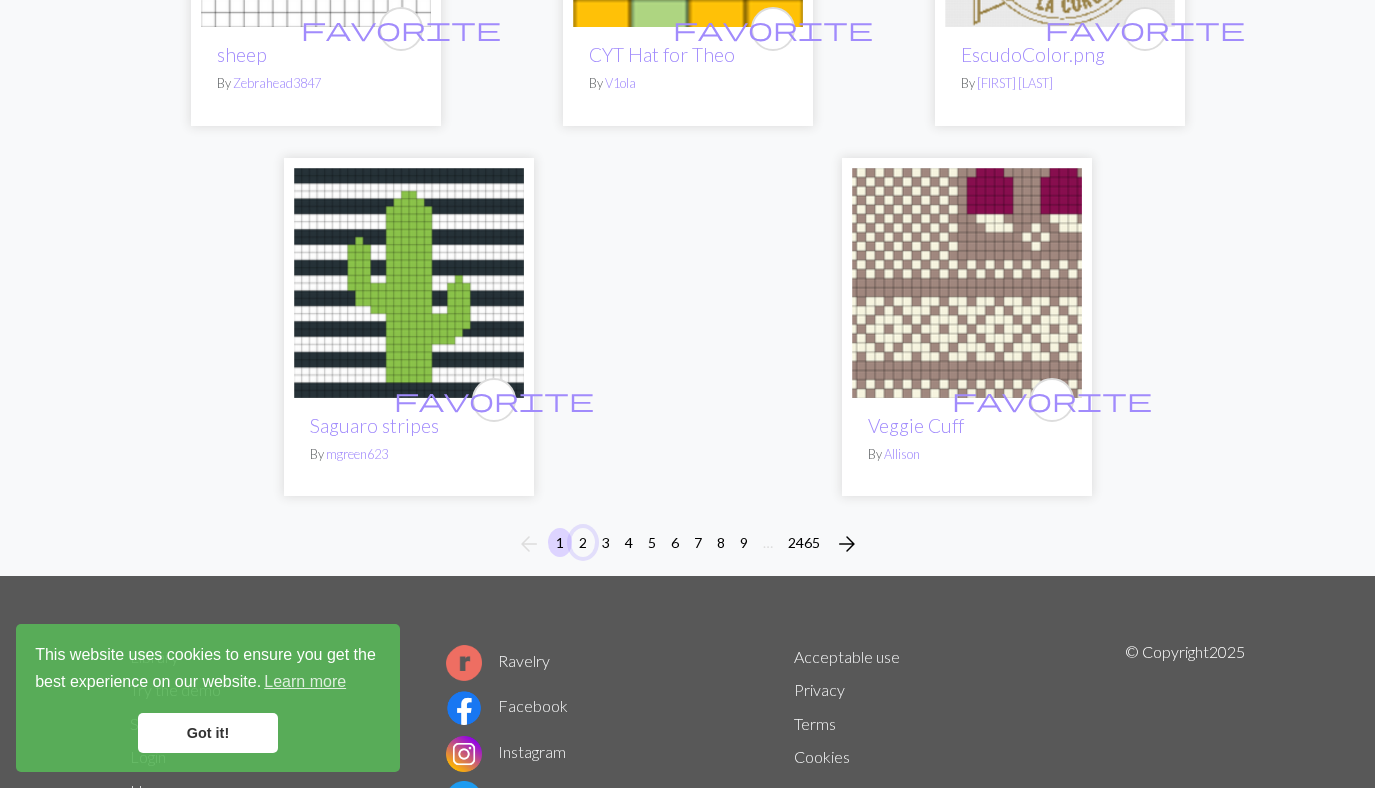 click on "2" at bounding box center (583, 542) 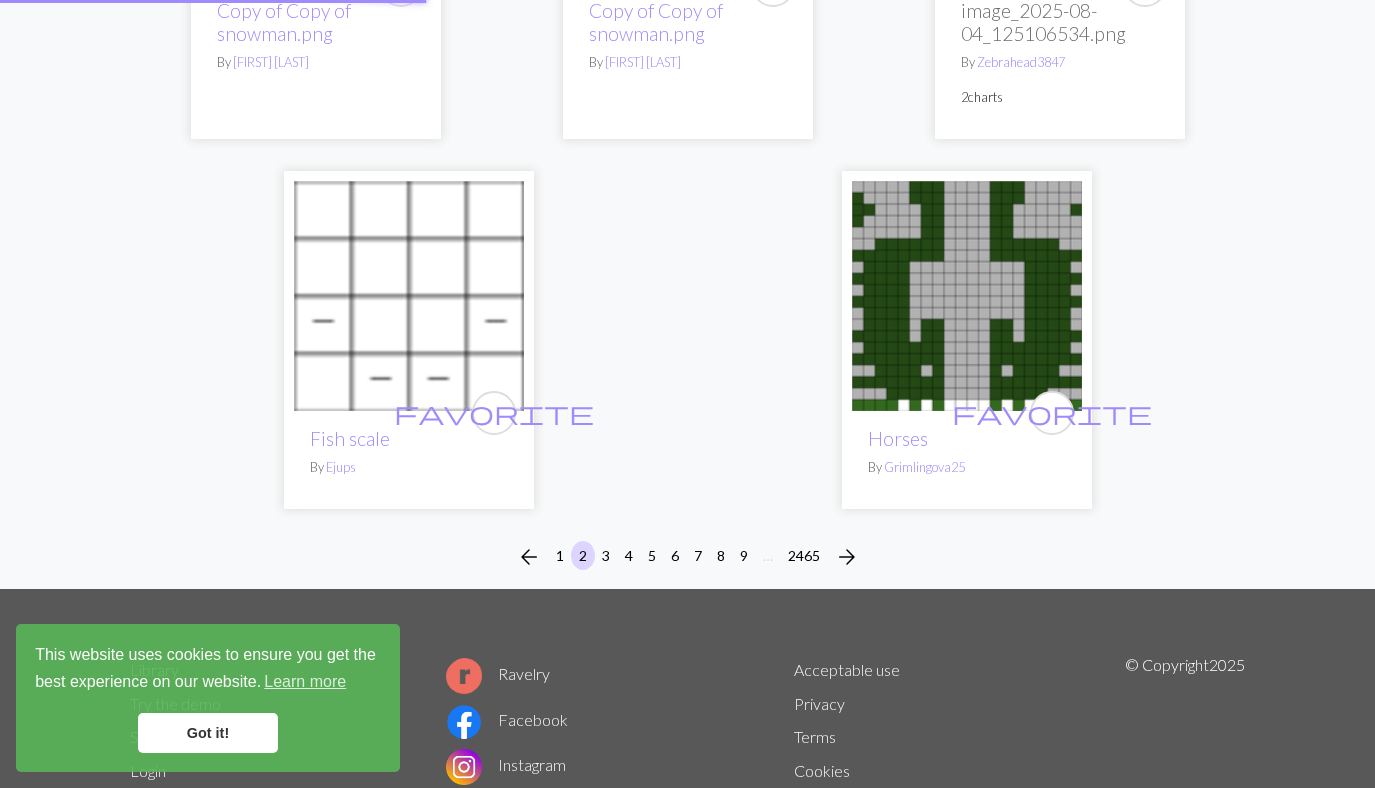 scroll, scrollTop: 0, scrollLeft: 0, axis: both 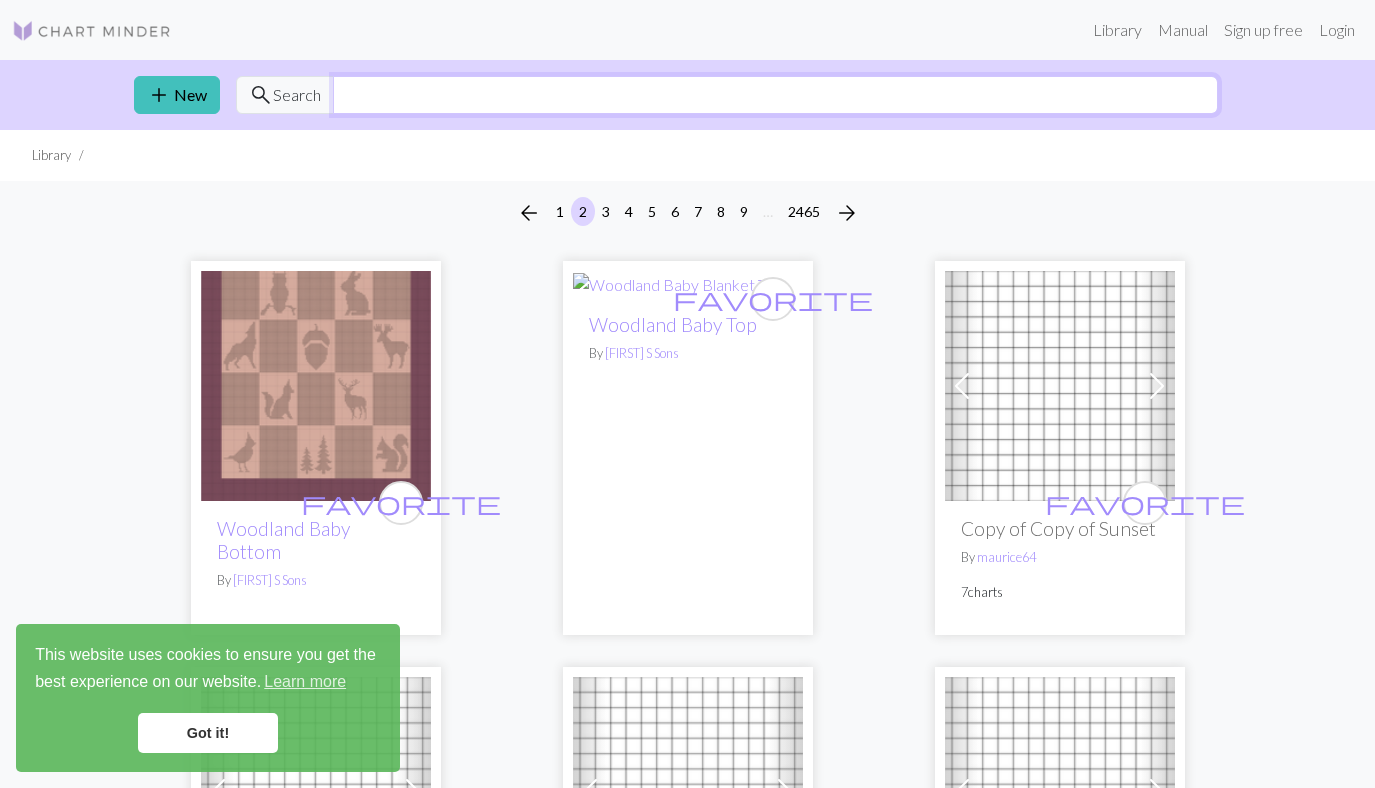 click at bounding box center [775, 95] 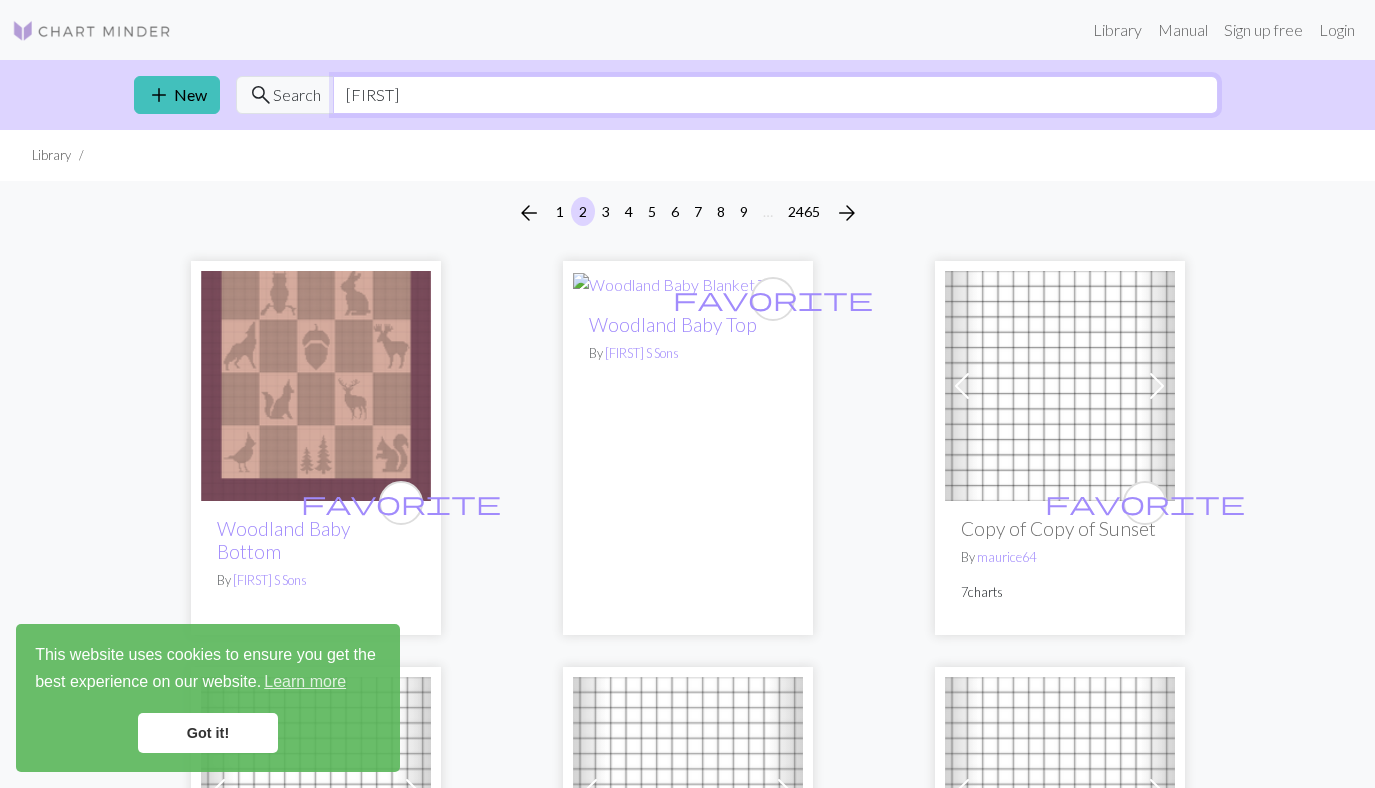 type on "[FIRST]" 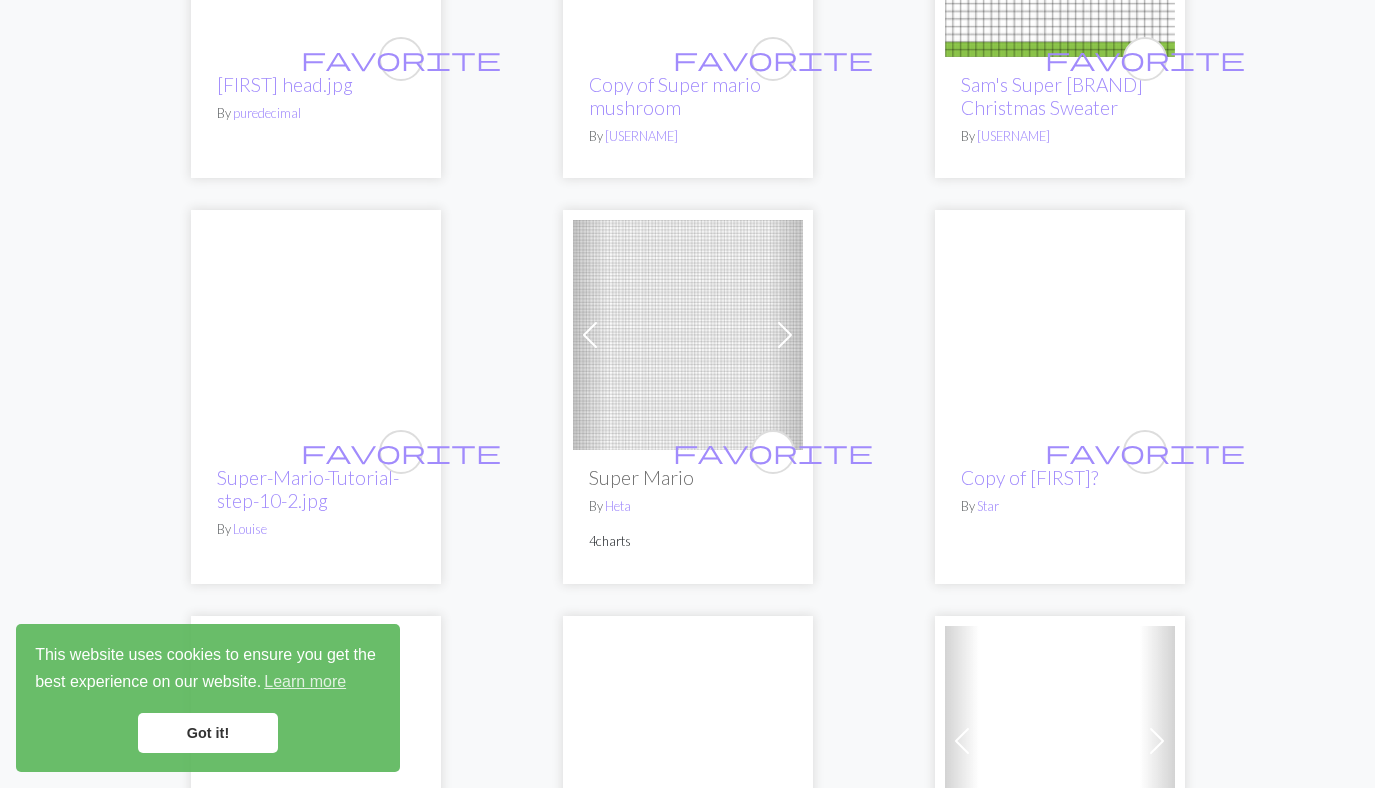 scroll, scrollTop: 3737, scrollLeft: 0, axis: vertical 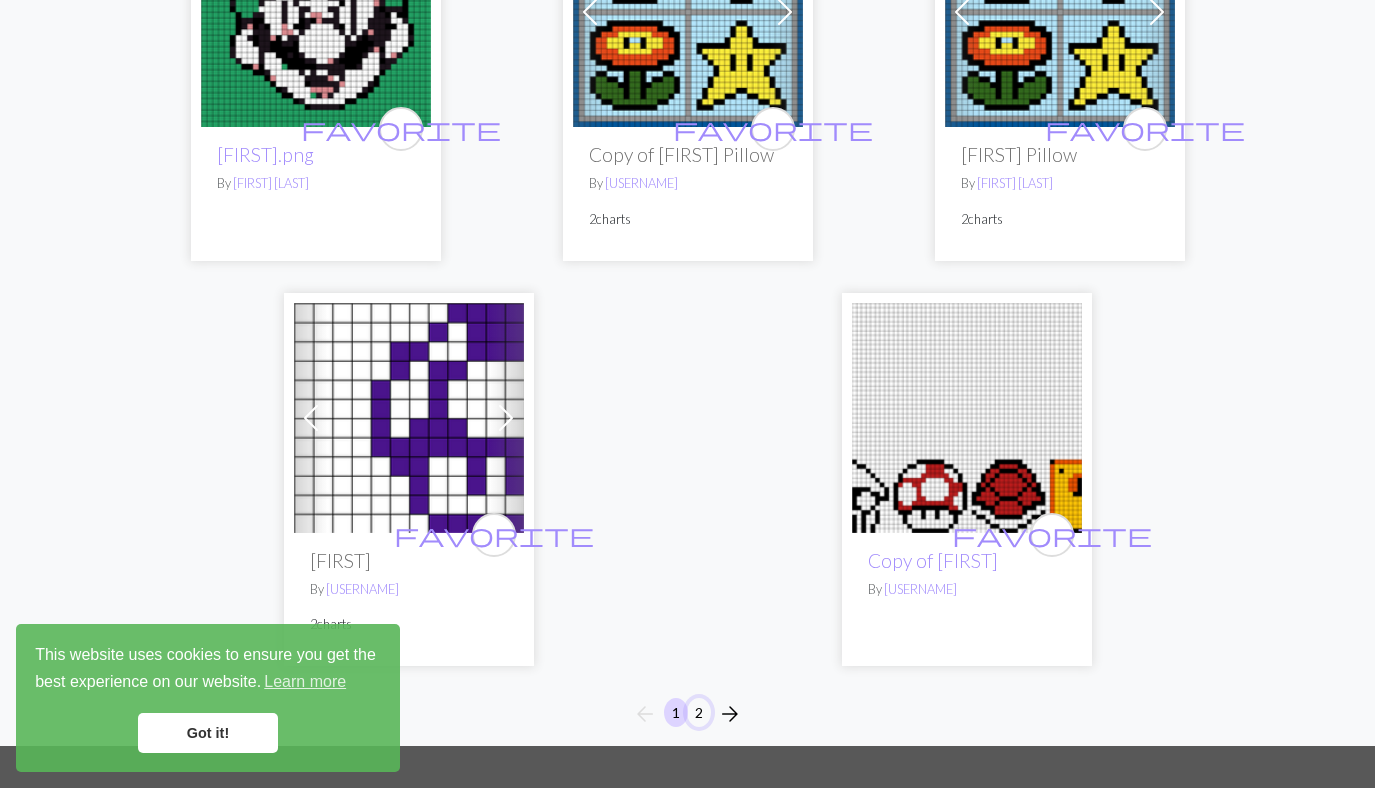 click on "2" at bounding box center [699, 712] 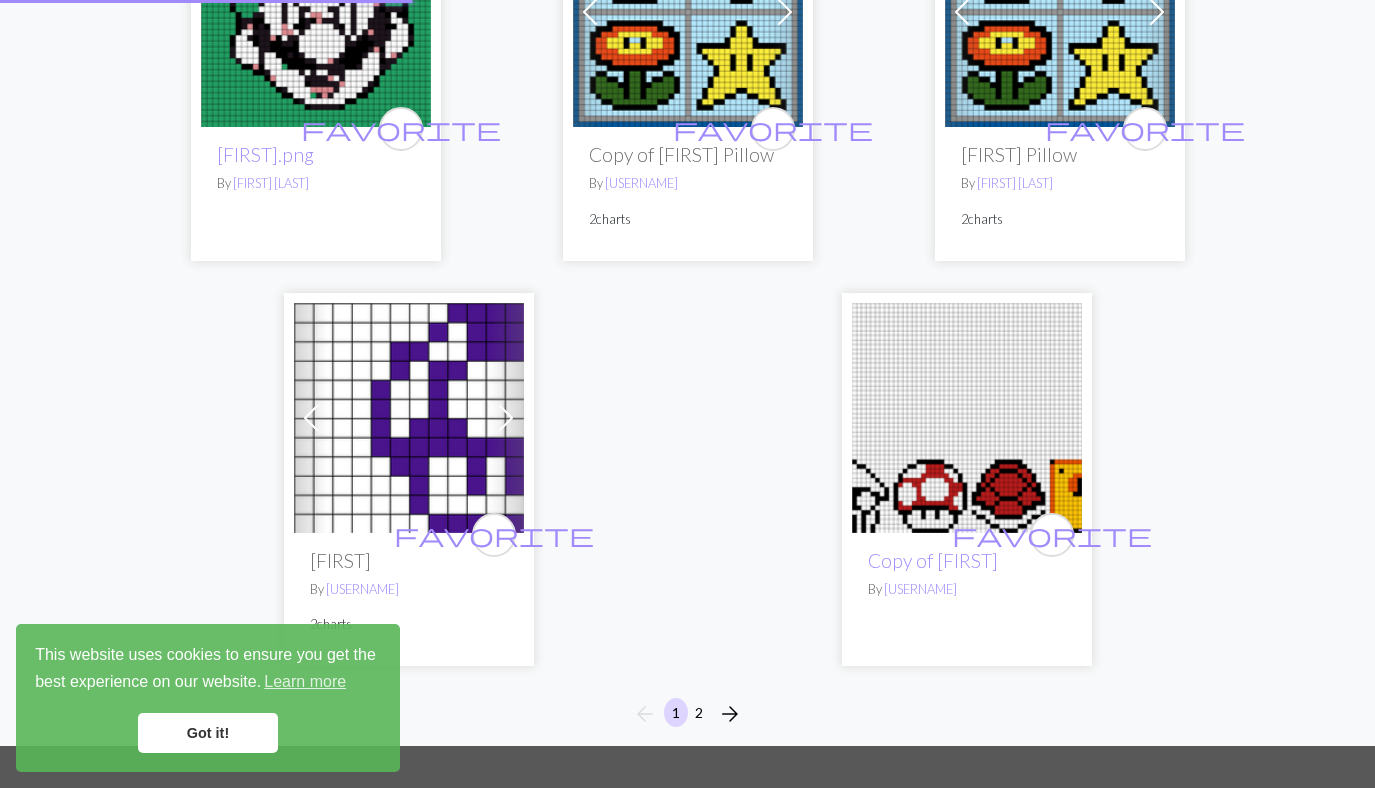 scroll, scrollTop: 0, scrollLeft: 0, axis: both 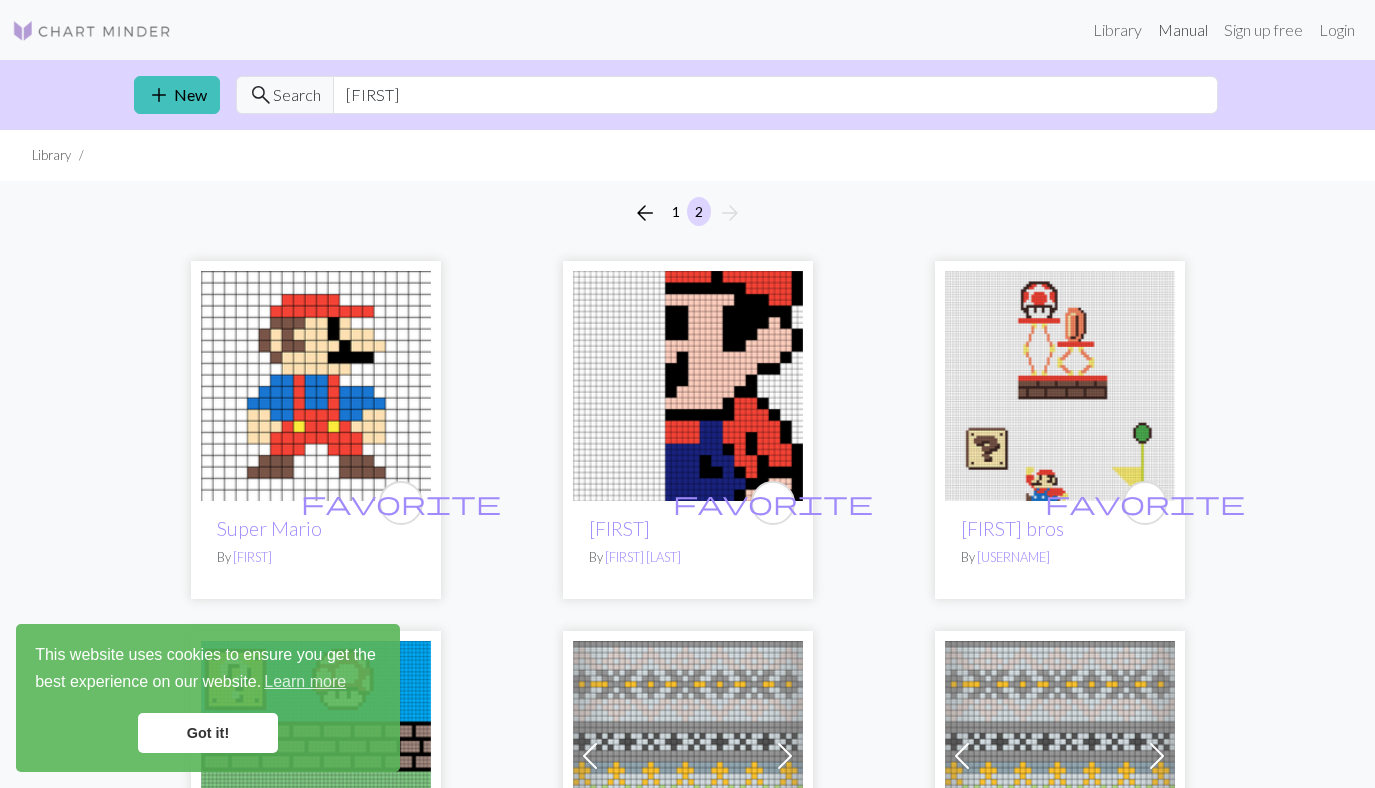 click on "Manual" at bounding box center (1183, 30) 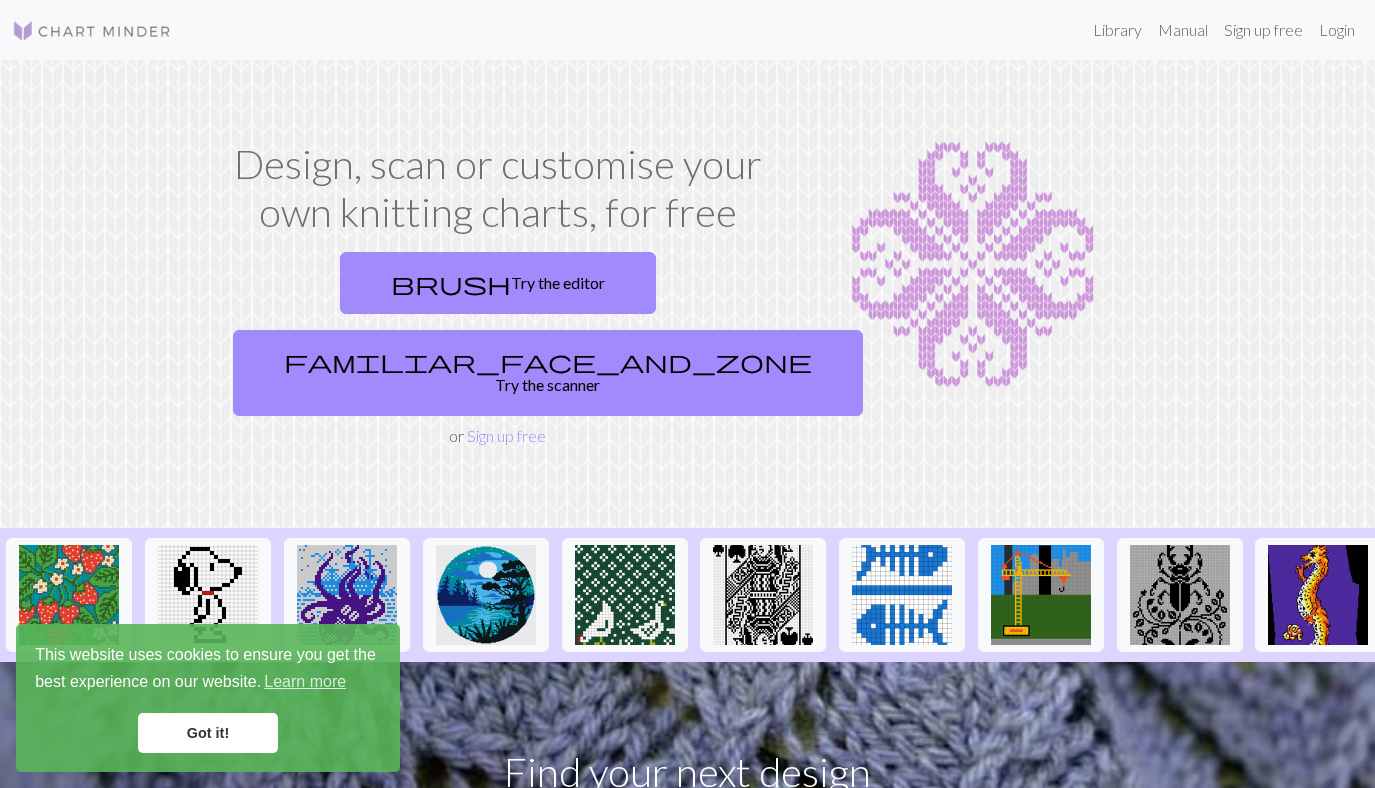 scroll, scrollTop: 0, scrollLeft: 0, axis: both 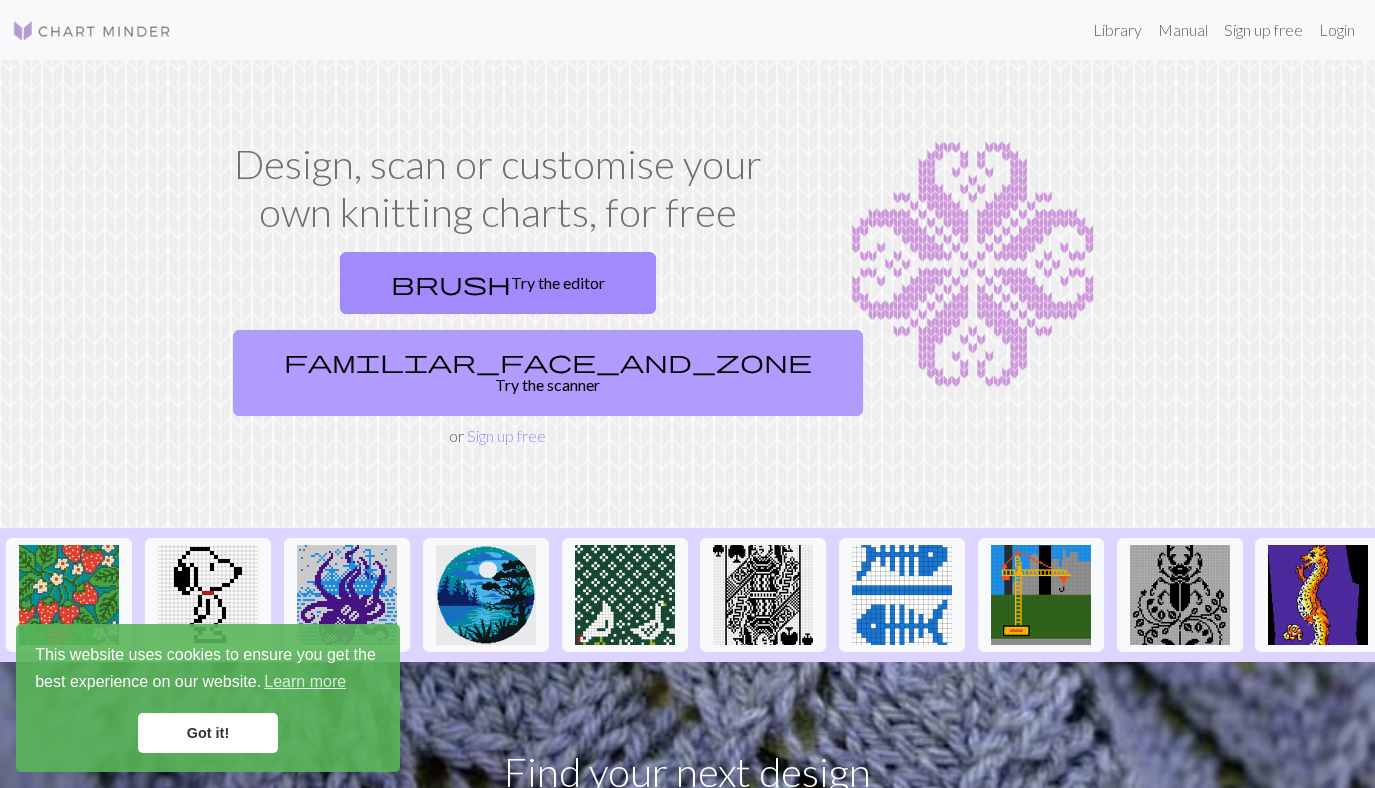 click on "familiar_face_and_zone  Try the scanner" at bounding box center (548, 373) 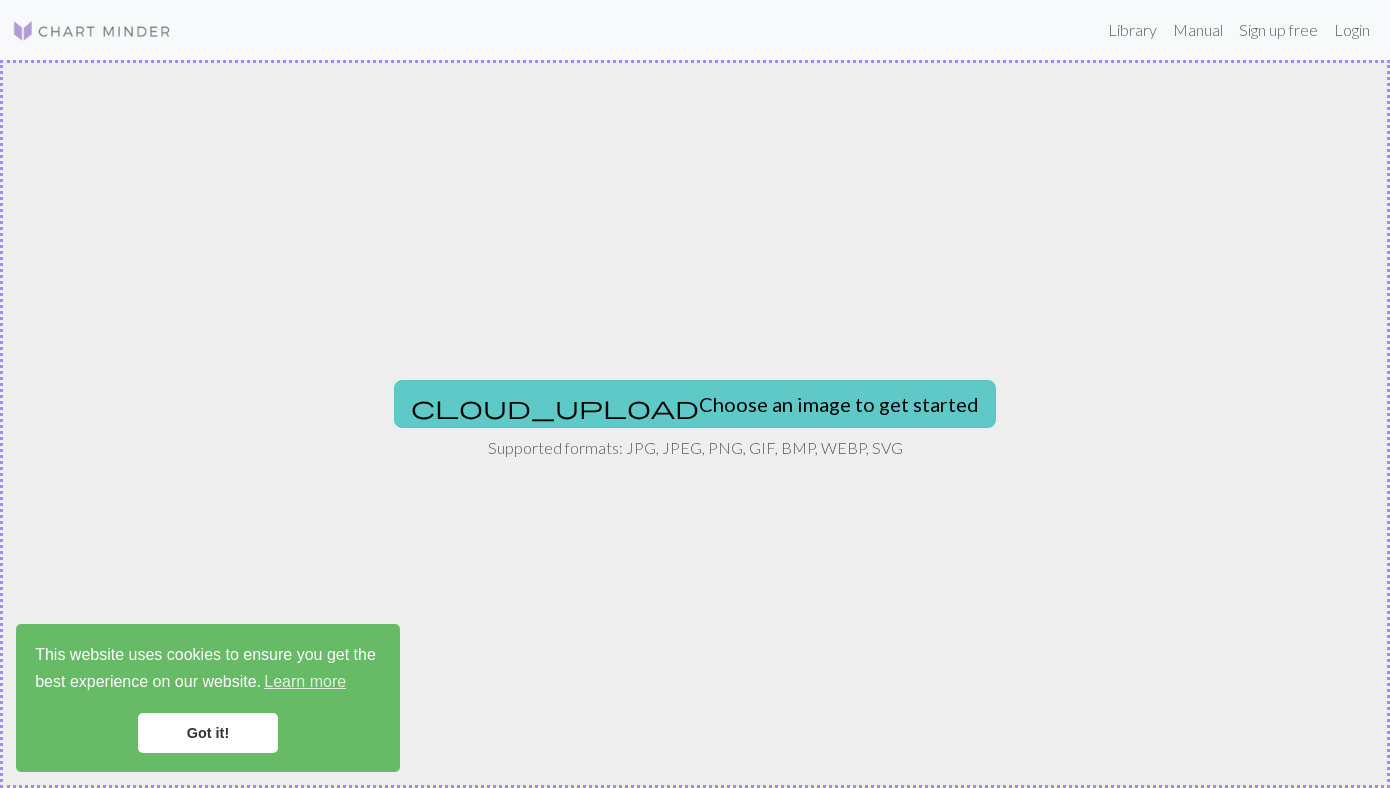 click on "cloud_upload  Choose an image to get started" at bounding box center [695, 404] 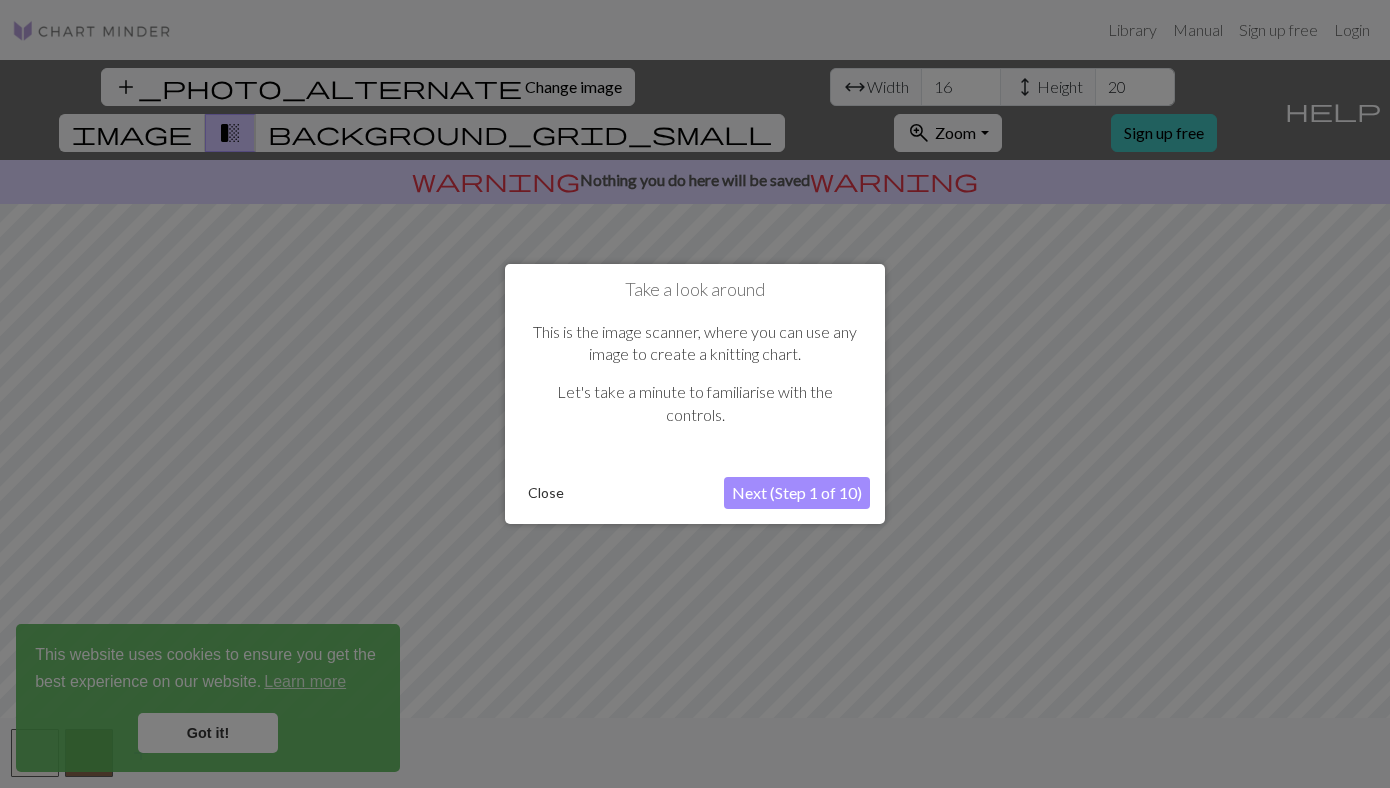 click on "Next (Step 1 of 10)" at bounding box center [797, 493] 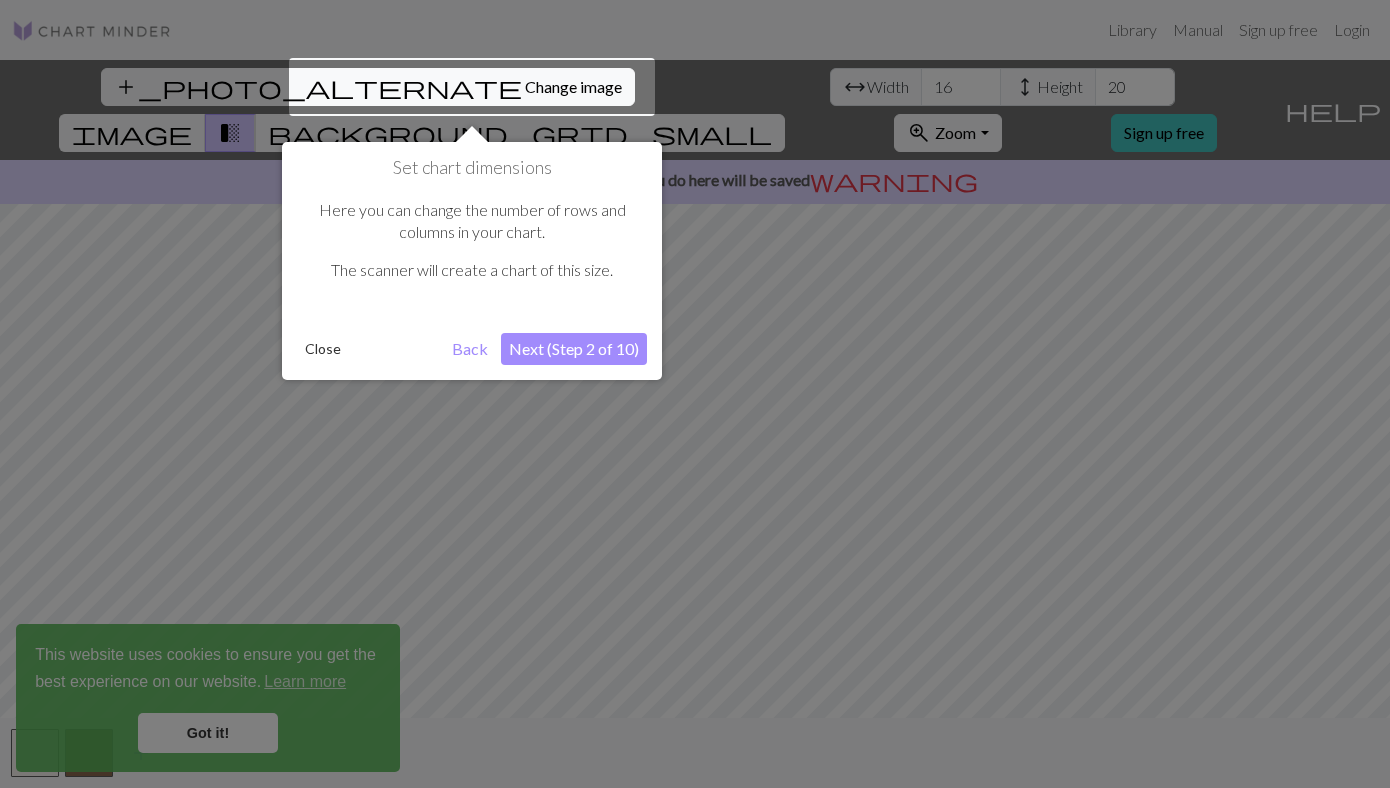 click on "Next (Step 2 of 10)" at bounding box center [574, 349] 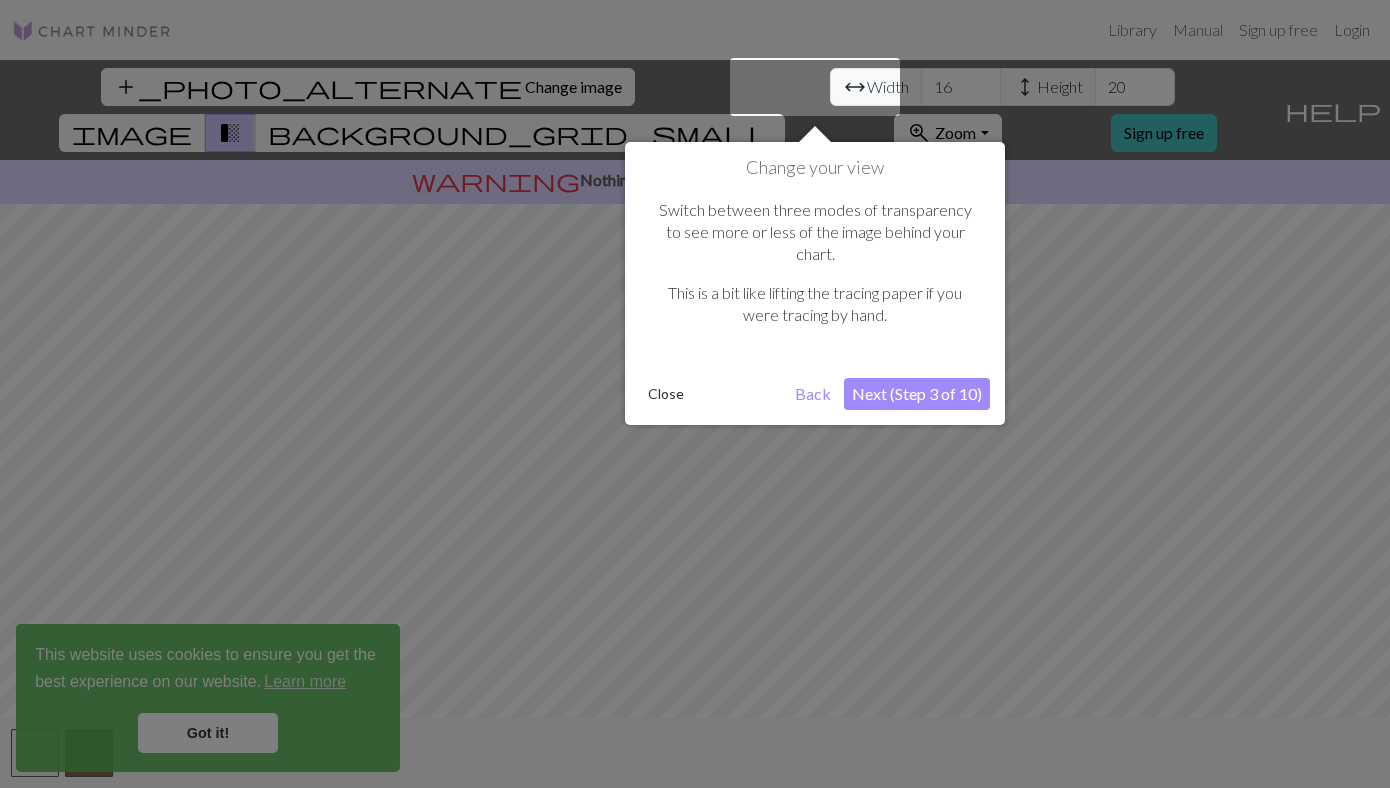 click on "Next (Step 3 of 10)" at bounding box center [917, 394] 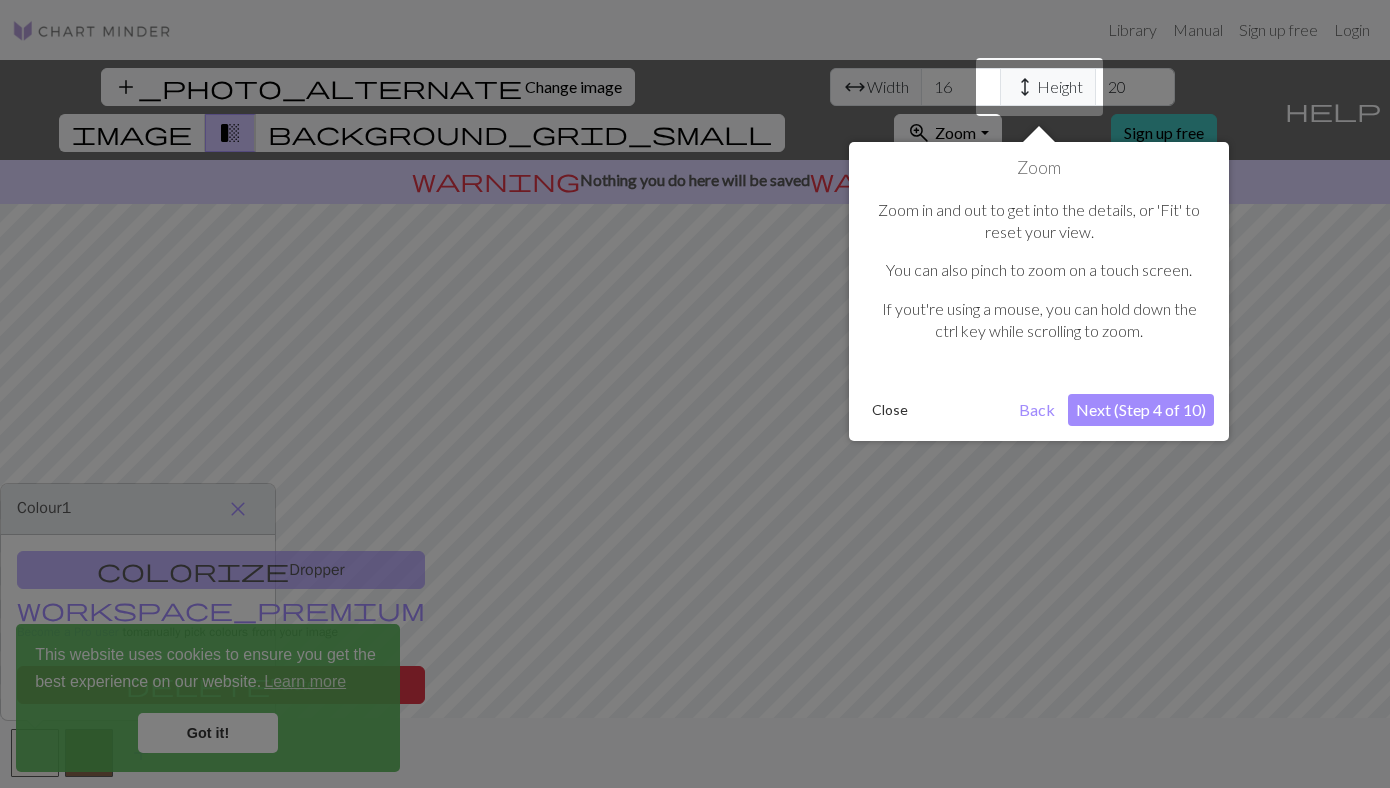 click on "Next (Step 4 of 10)" at bounding box center [1141, 410] 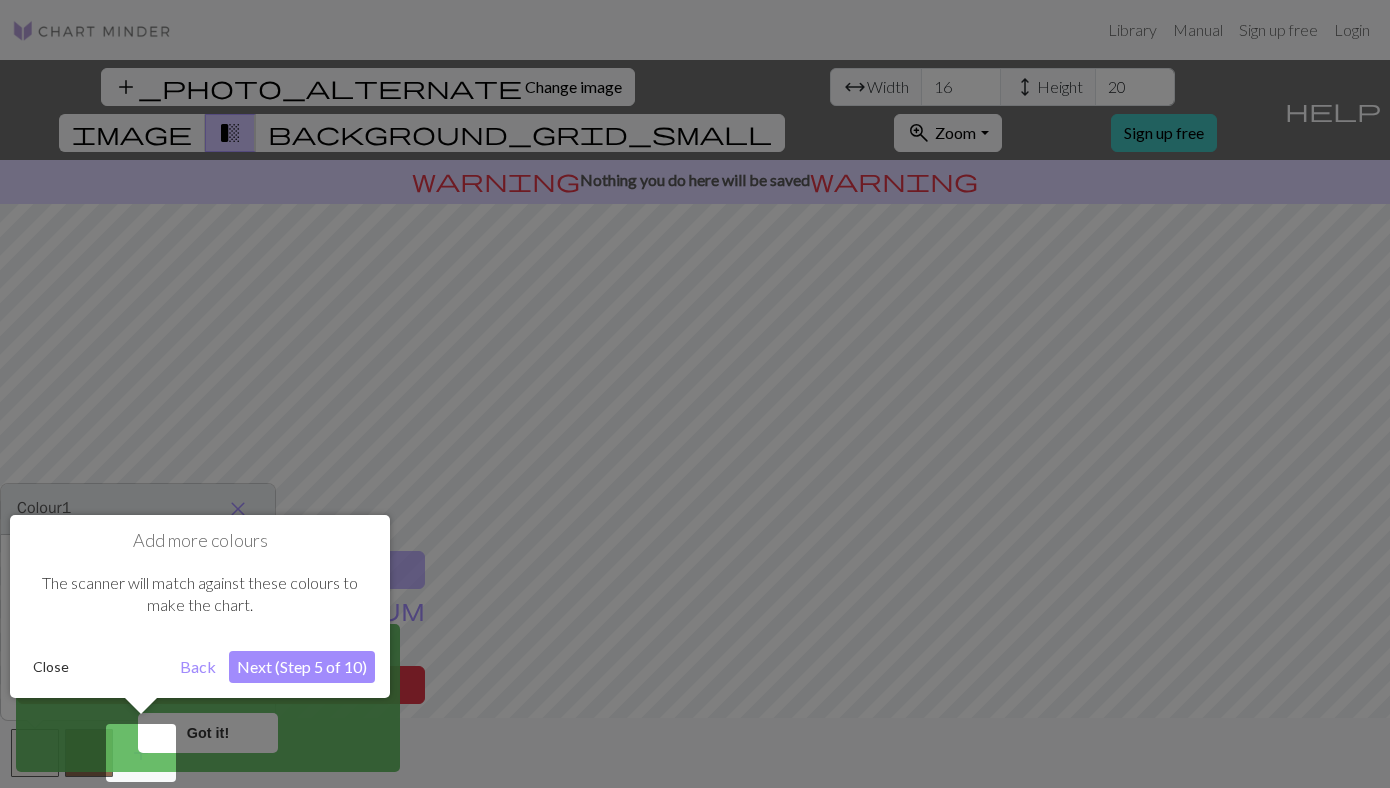 click on "Next (Step 5 of 10)" at bounding box center [302, 667] 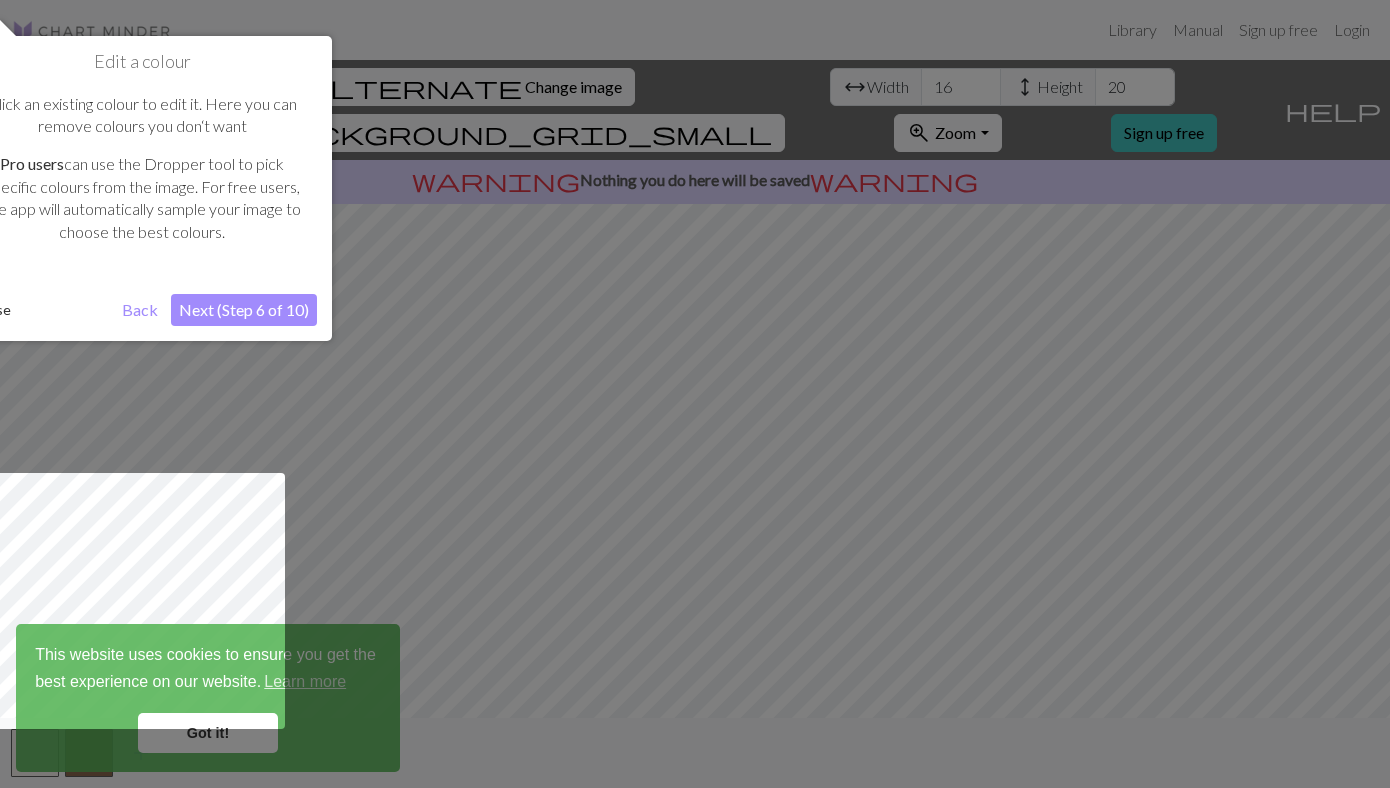 click on "Next (Step 6 of 10)" at bounding box center (244, 310) 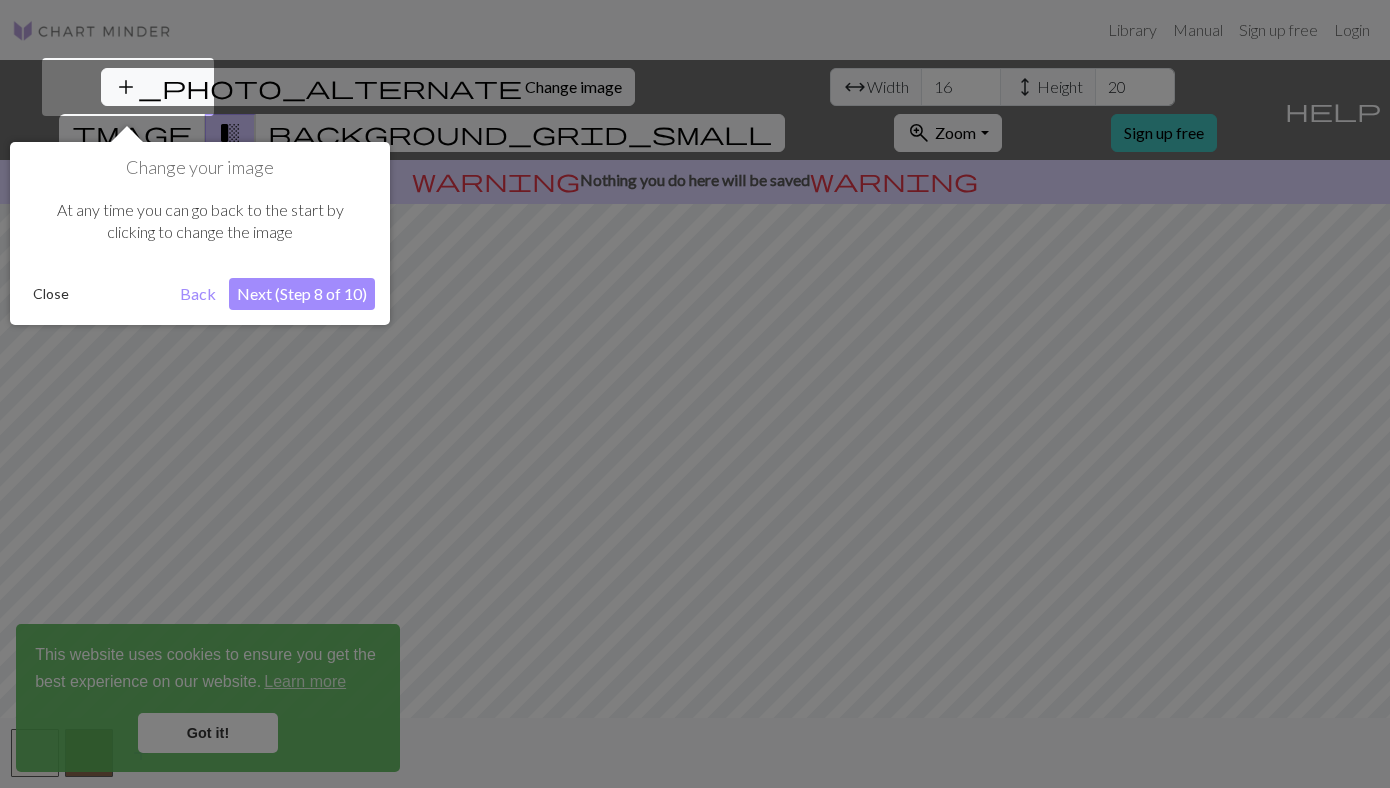 click on "Next (Step 8 of 10)" at bounding box center [302, 294] 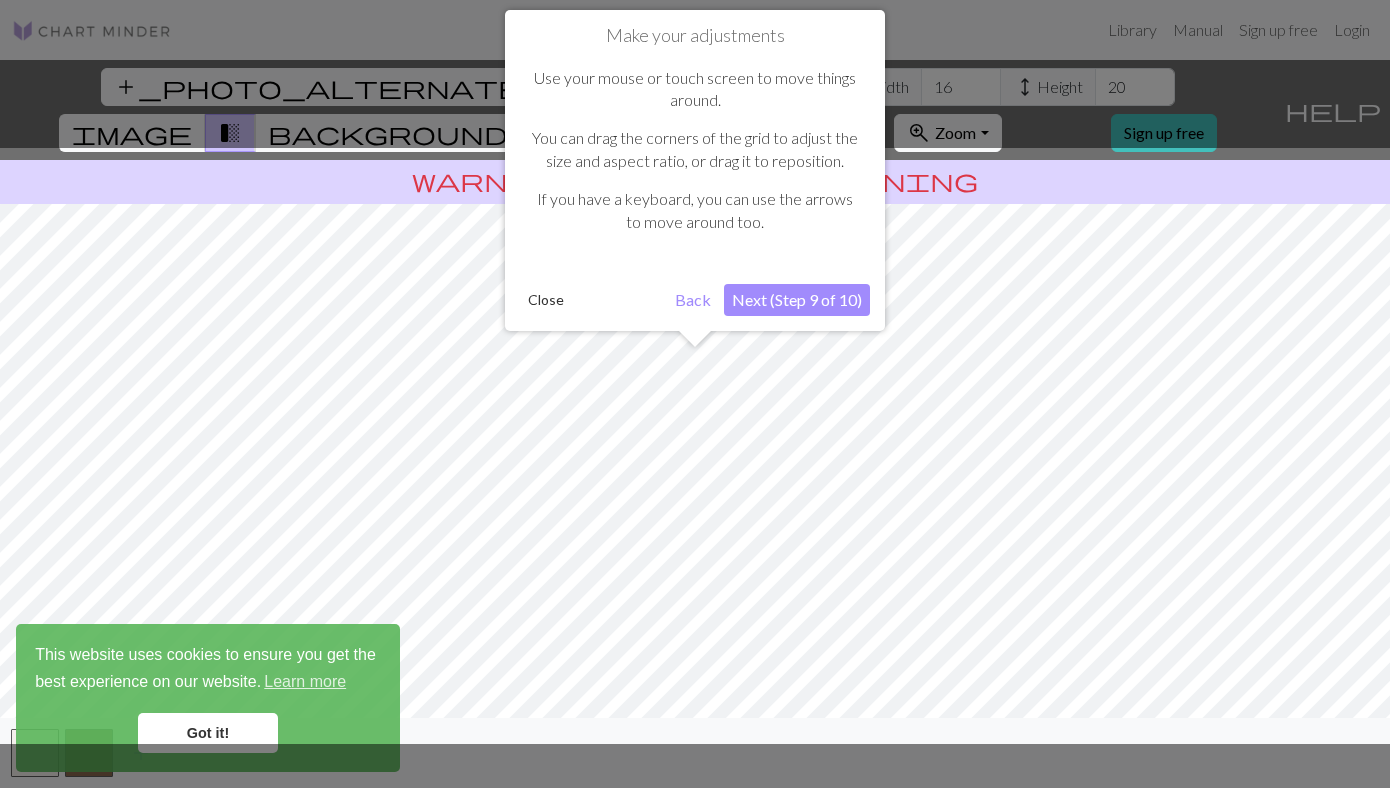 click on "Next (Step 9 of 10)" at bounding box center [797, 300] 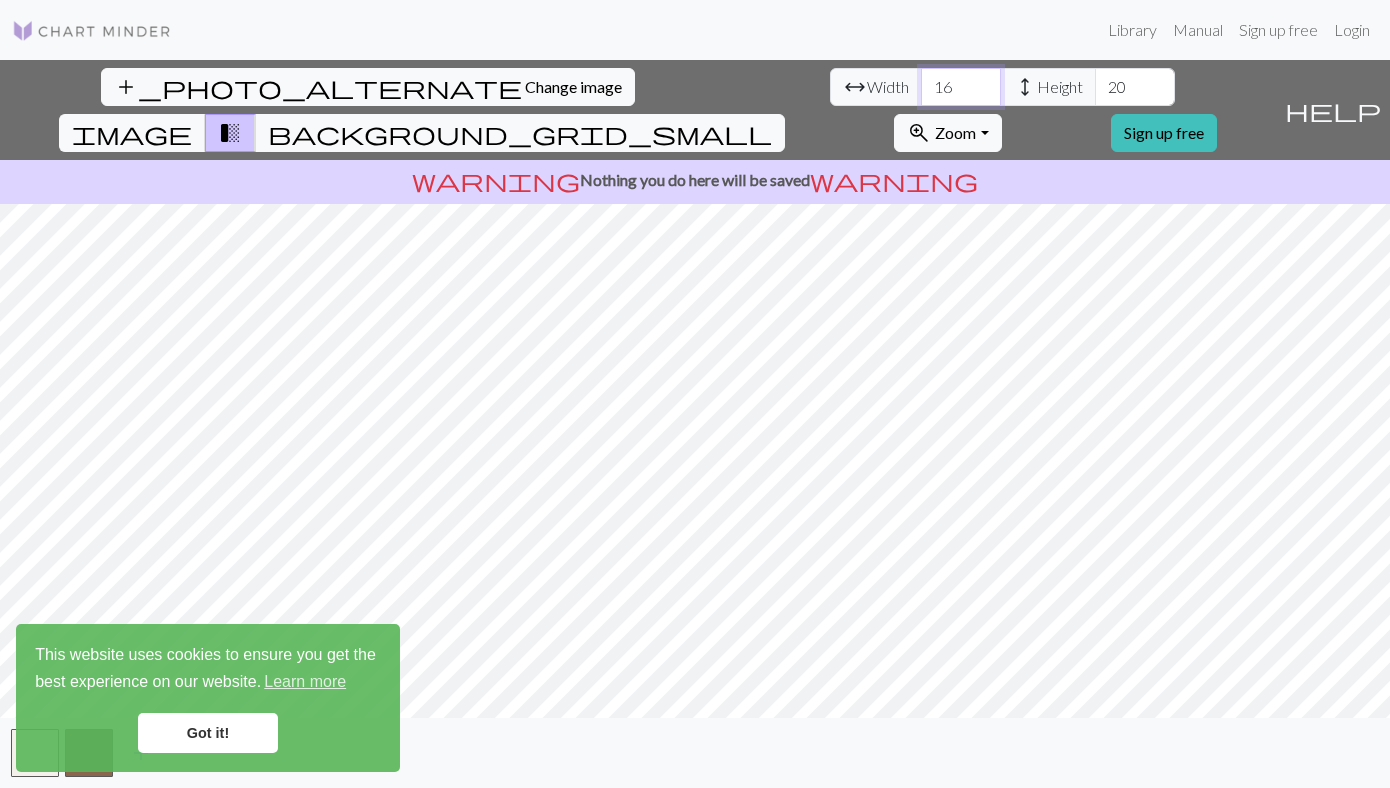 drag, startPoint x: 421, startPoint y: 88, endPoint x: 393, endPoint y: 82, distance: 28.635643 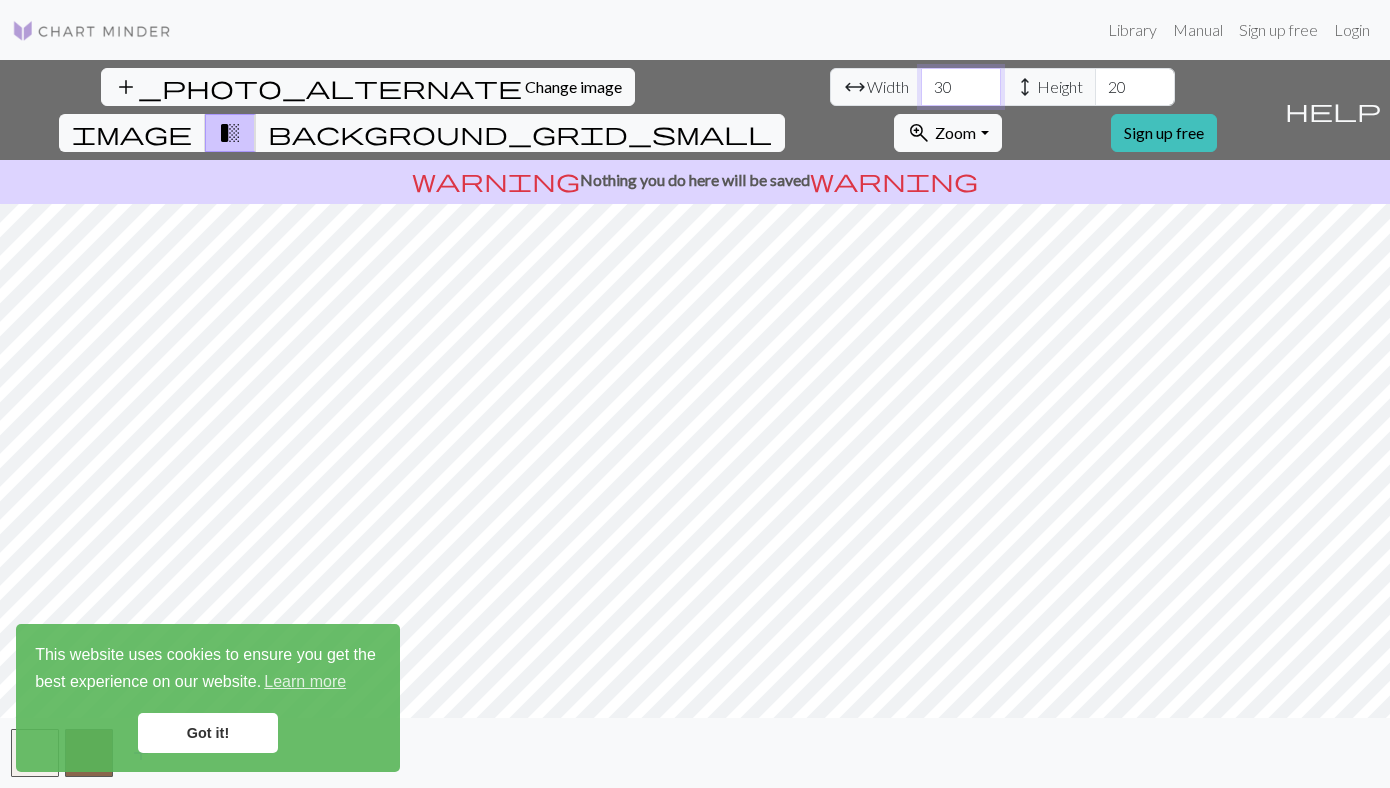 type on "30" 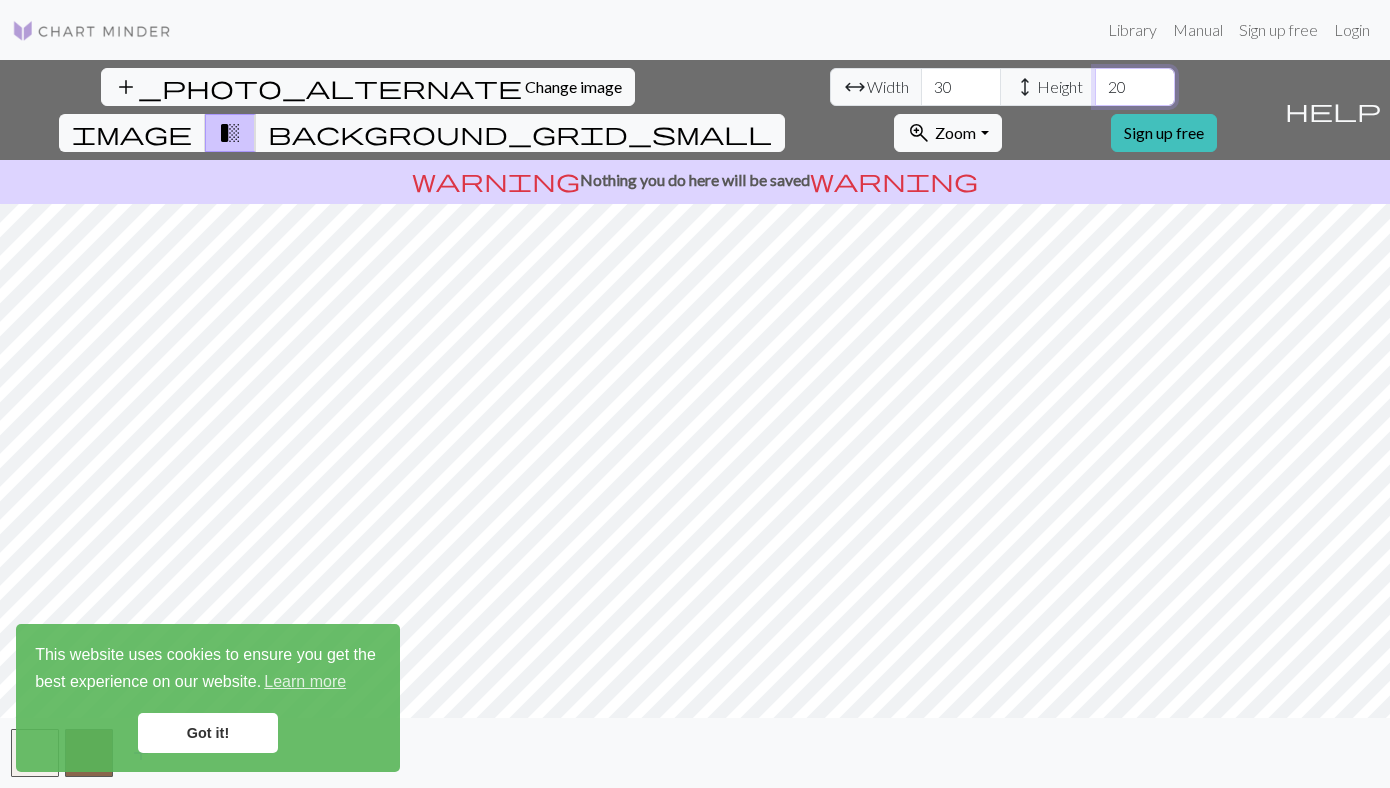drag, startPoint x: 600, startPoint y: 83, endPoint x: 565, endPoint y: 85, distance: 35.057095 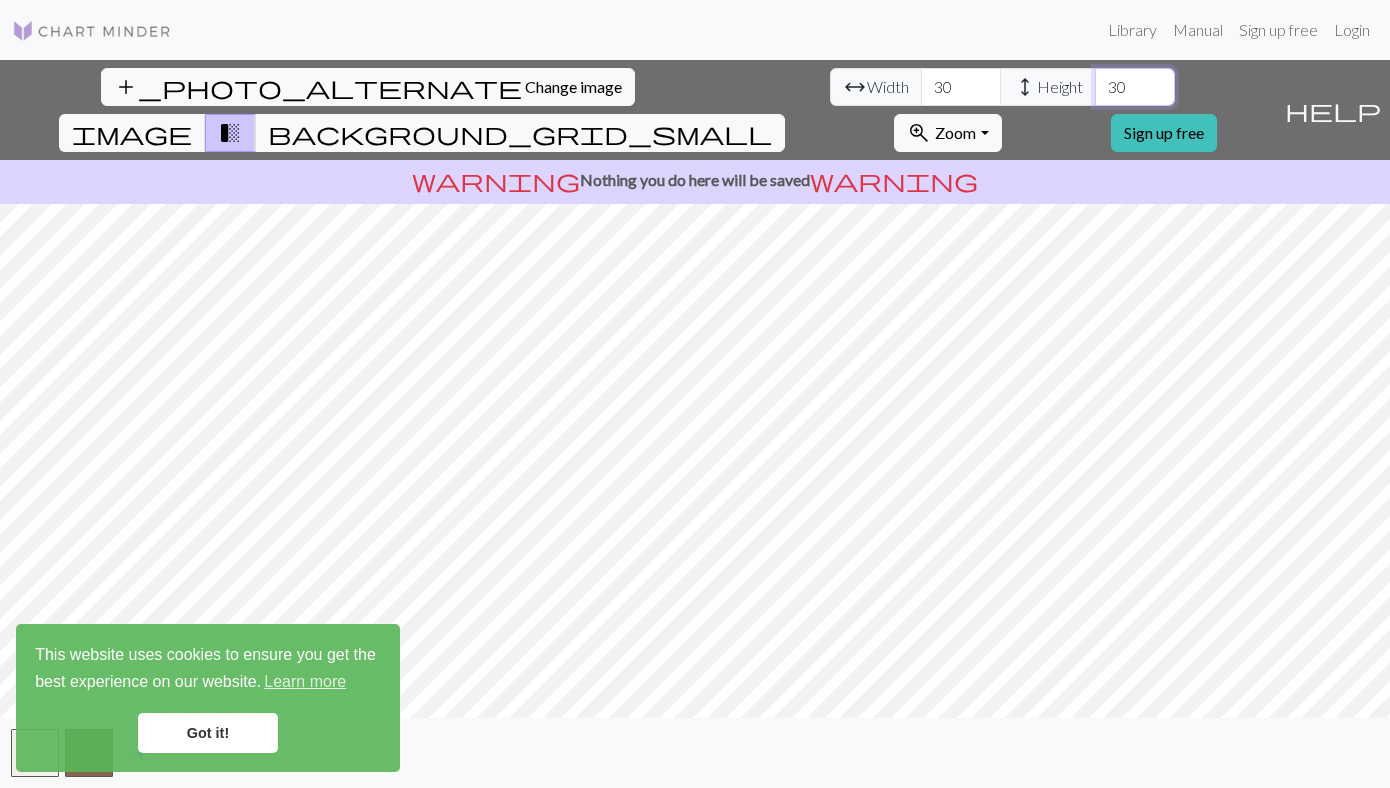 type on "30" 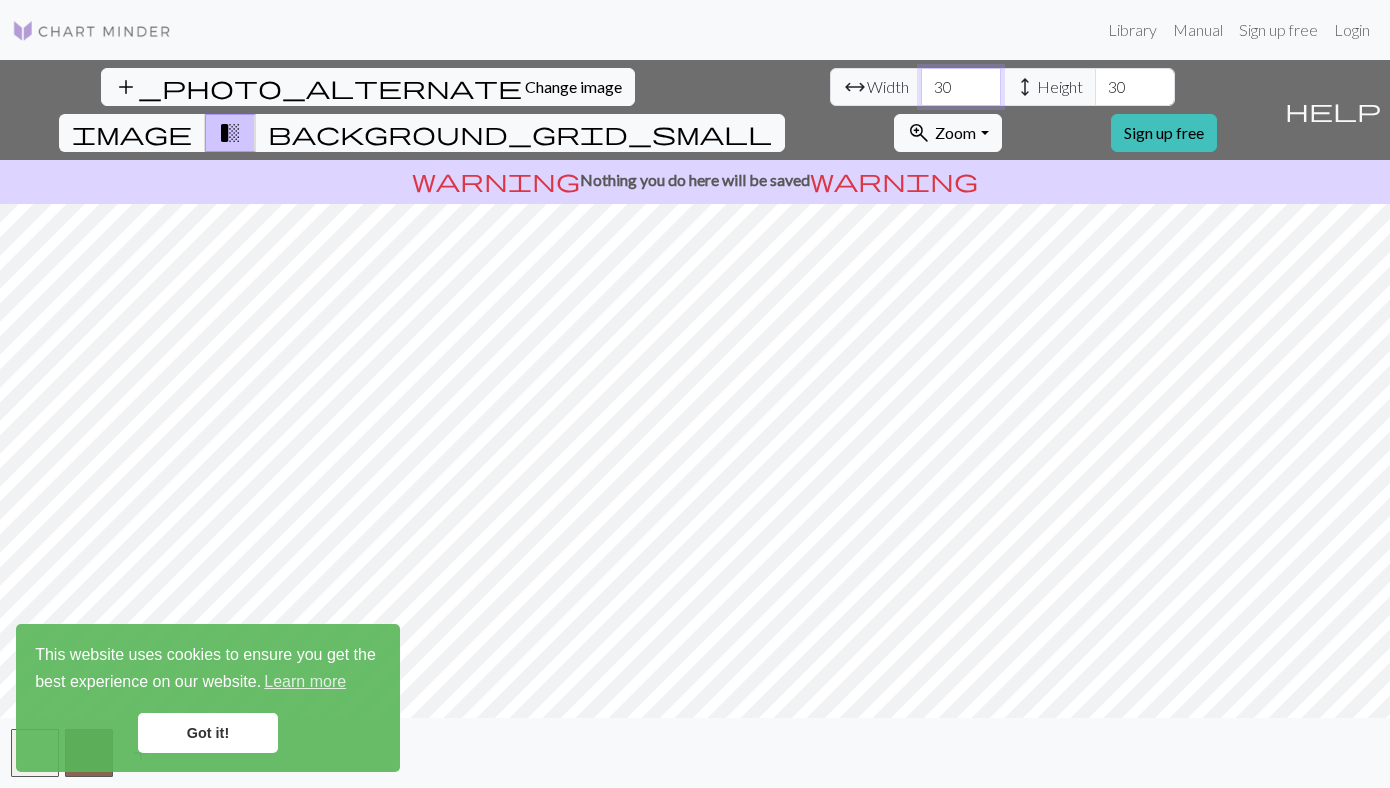 click on "30" at bounding box center (961, 87) 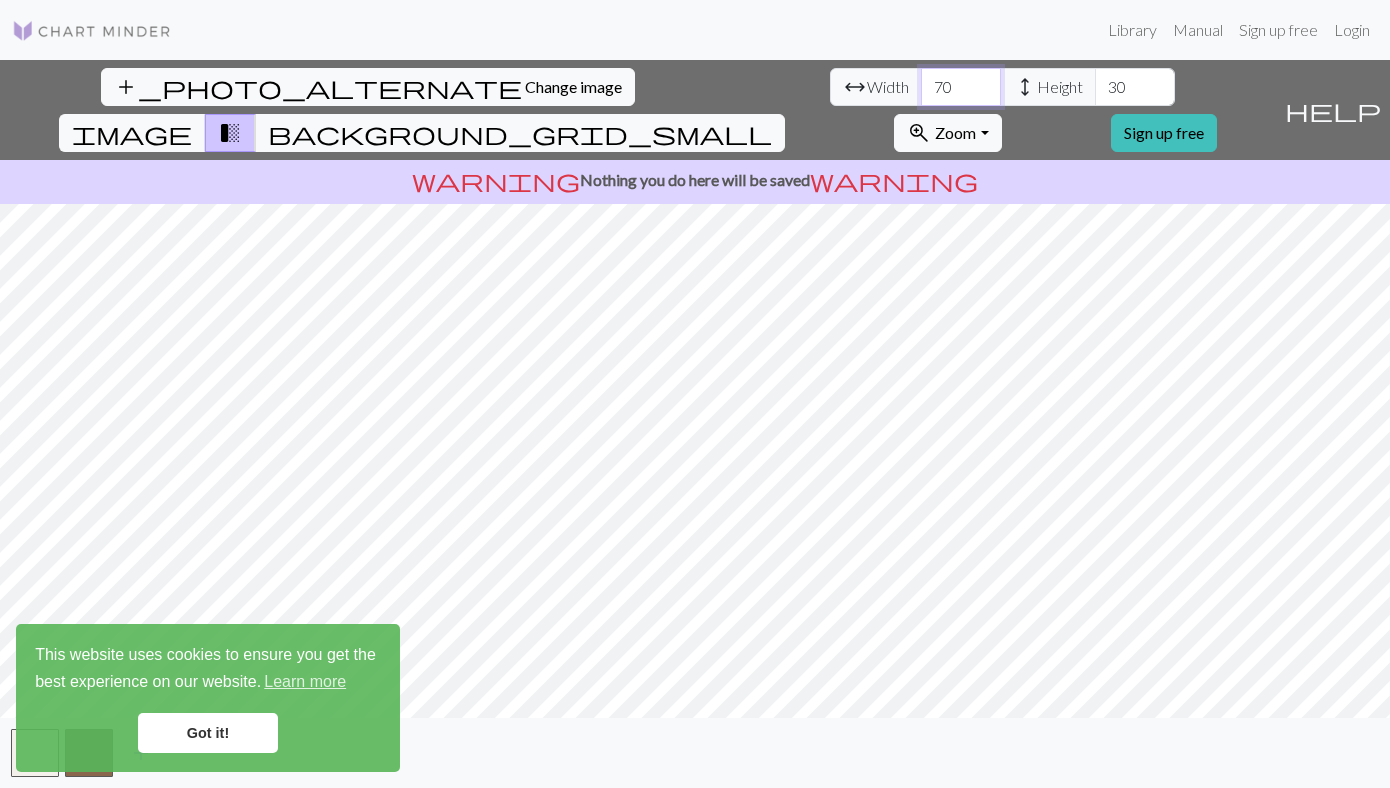 type on "70" 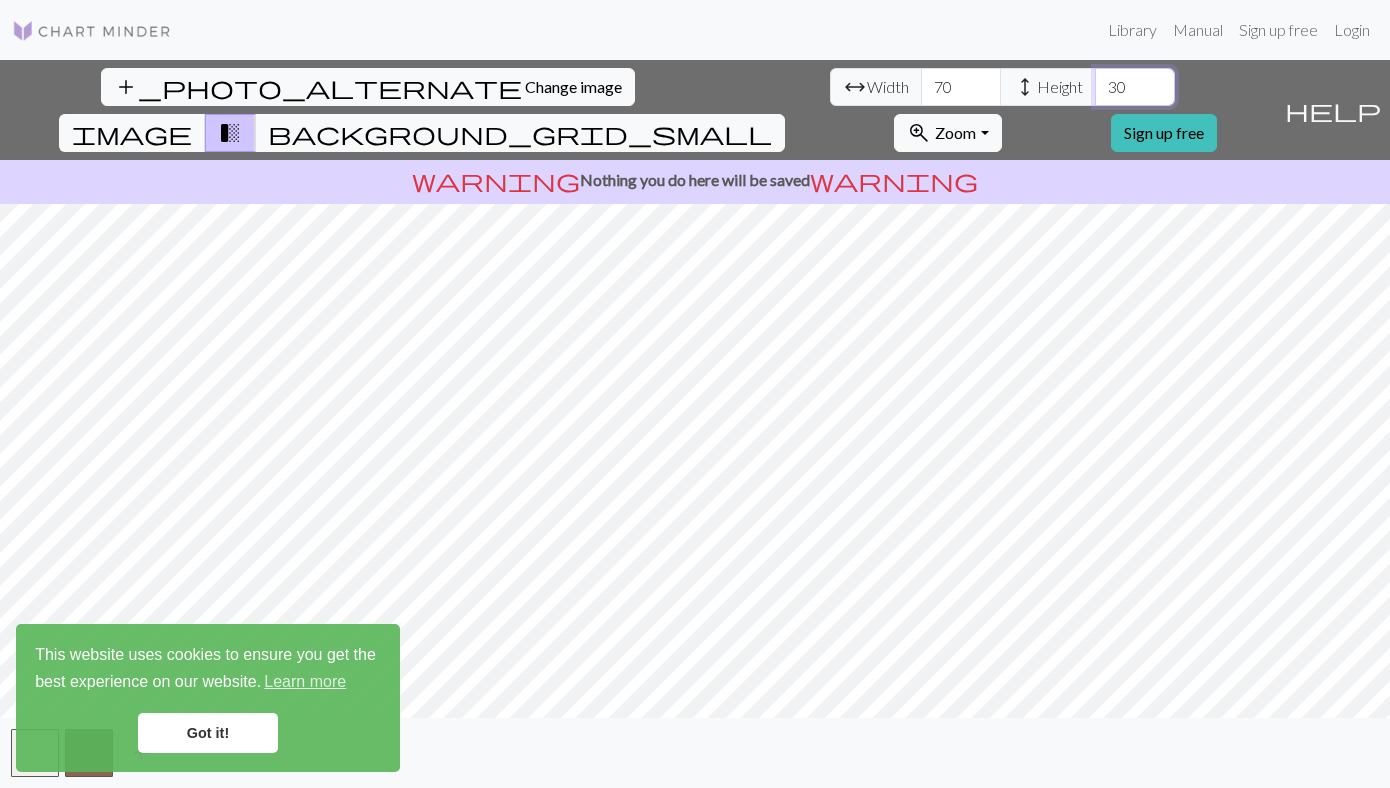 click on "30" at bounding box center (1135, 87) 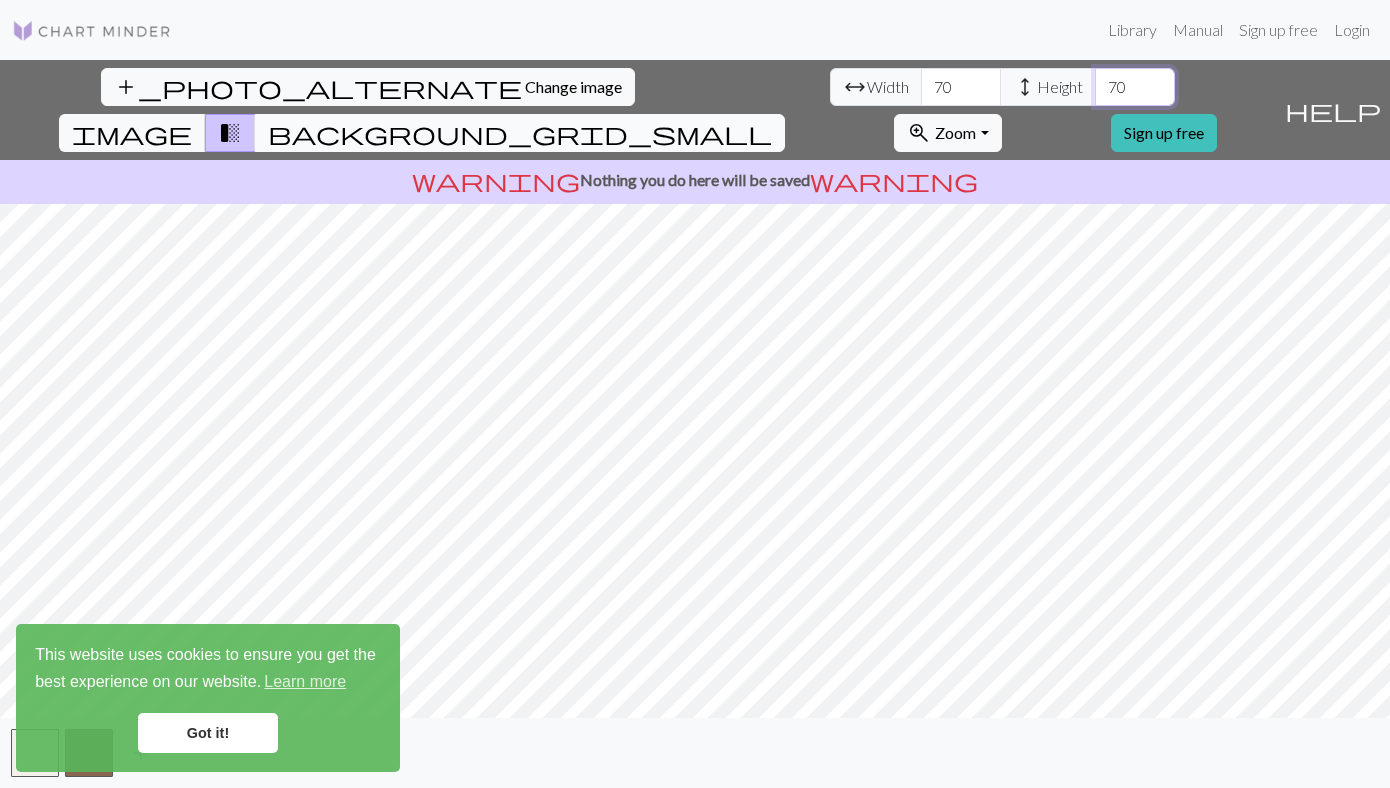 type on "70" 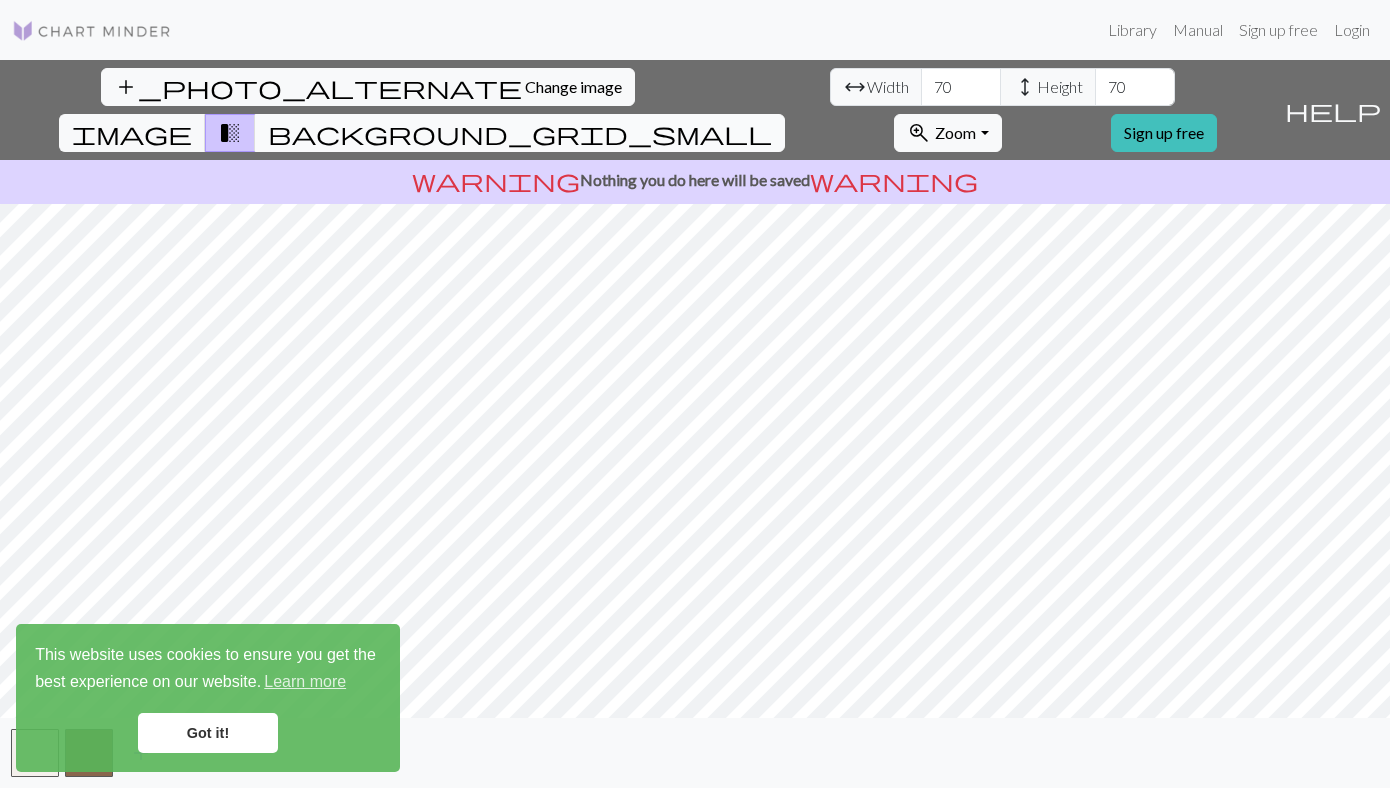 click on "background_grid_small" at bounding box center [520, 133] 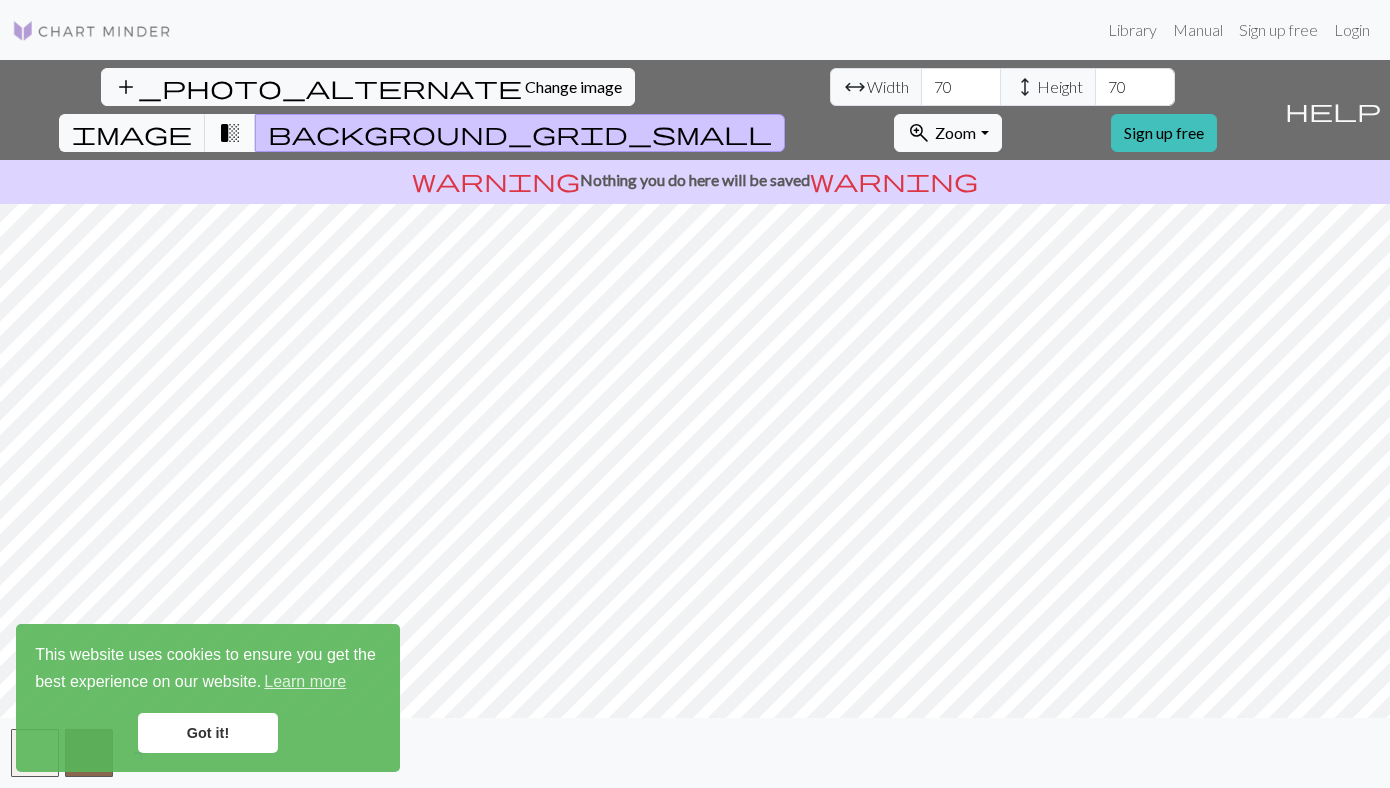 click on "transition_fade" at bounding box center (230, 133) 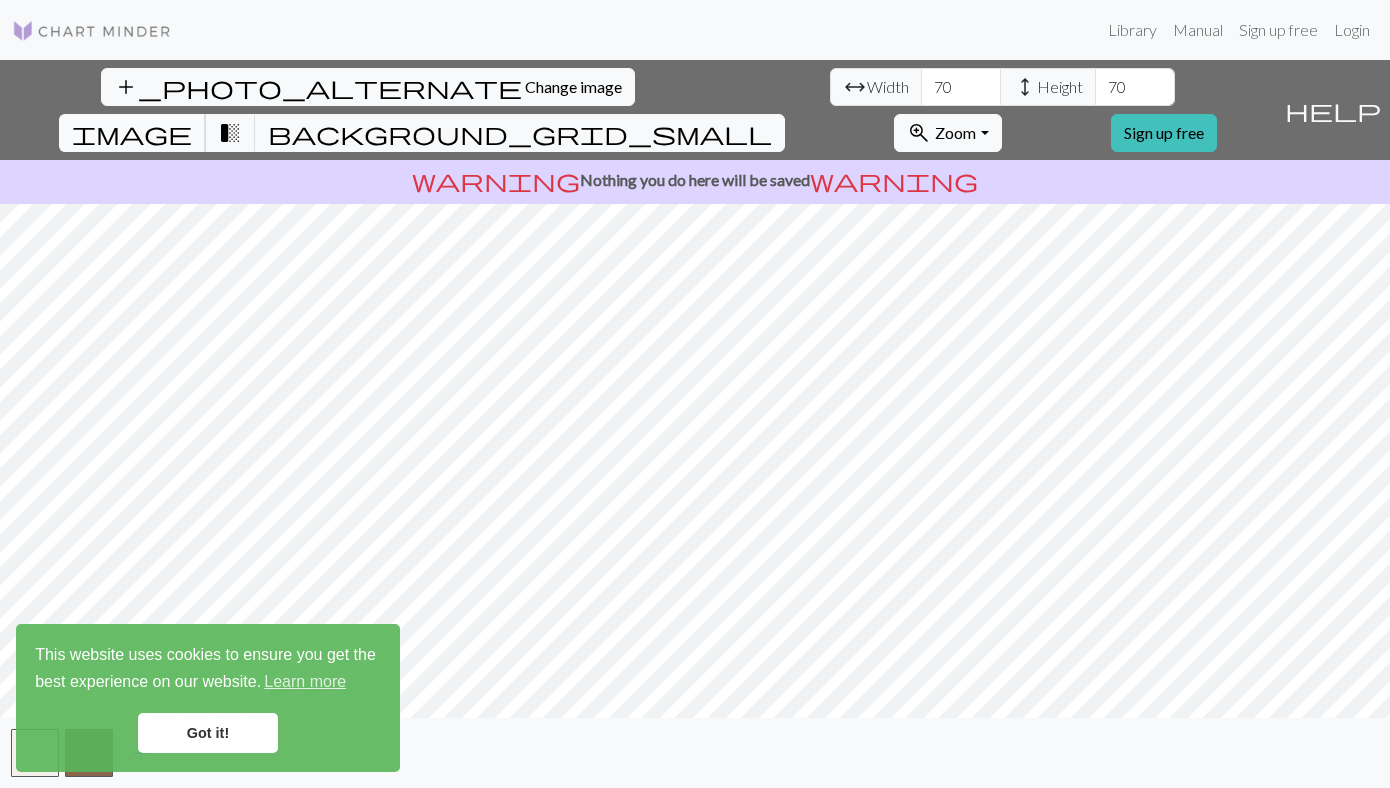 click on "image" at bounding box center [132, 133] 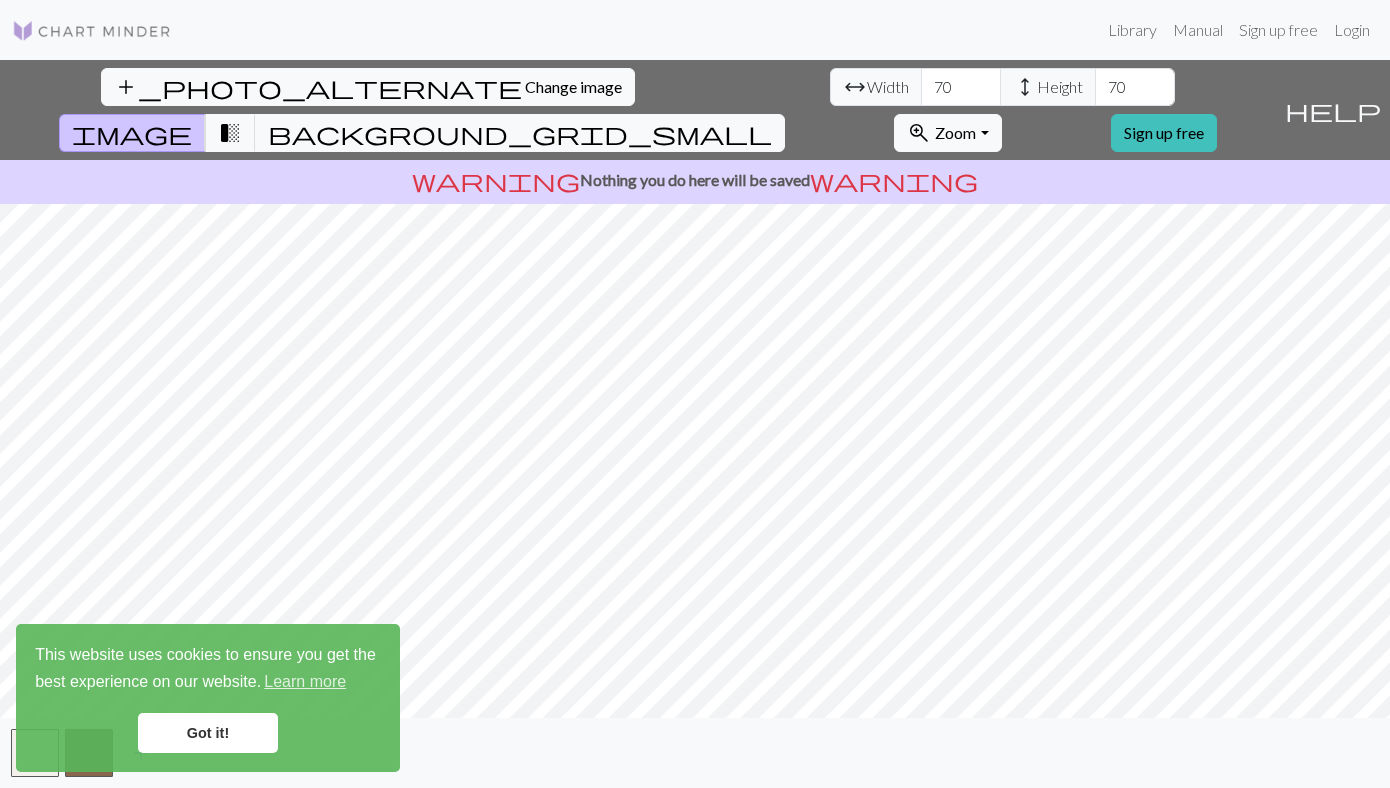 click on "add_photo_alternate   Change image arrow_range   Width 70 height   Height 70 image transition_fade background_grid_small zoom_in Zoom Zoom Fit all Fit width Fit height 50% 100% 150% 200% Sign up free help Show me around warning  Nothing you do here will be saved  warning add" at bounding box center (695, 424) 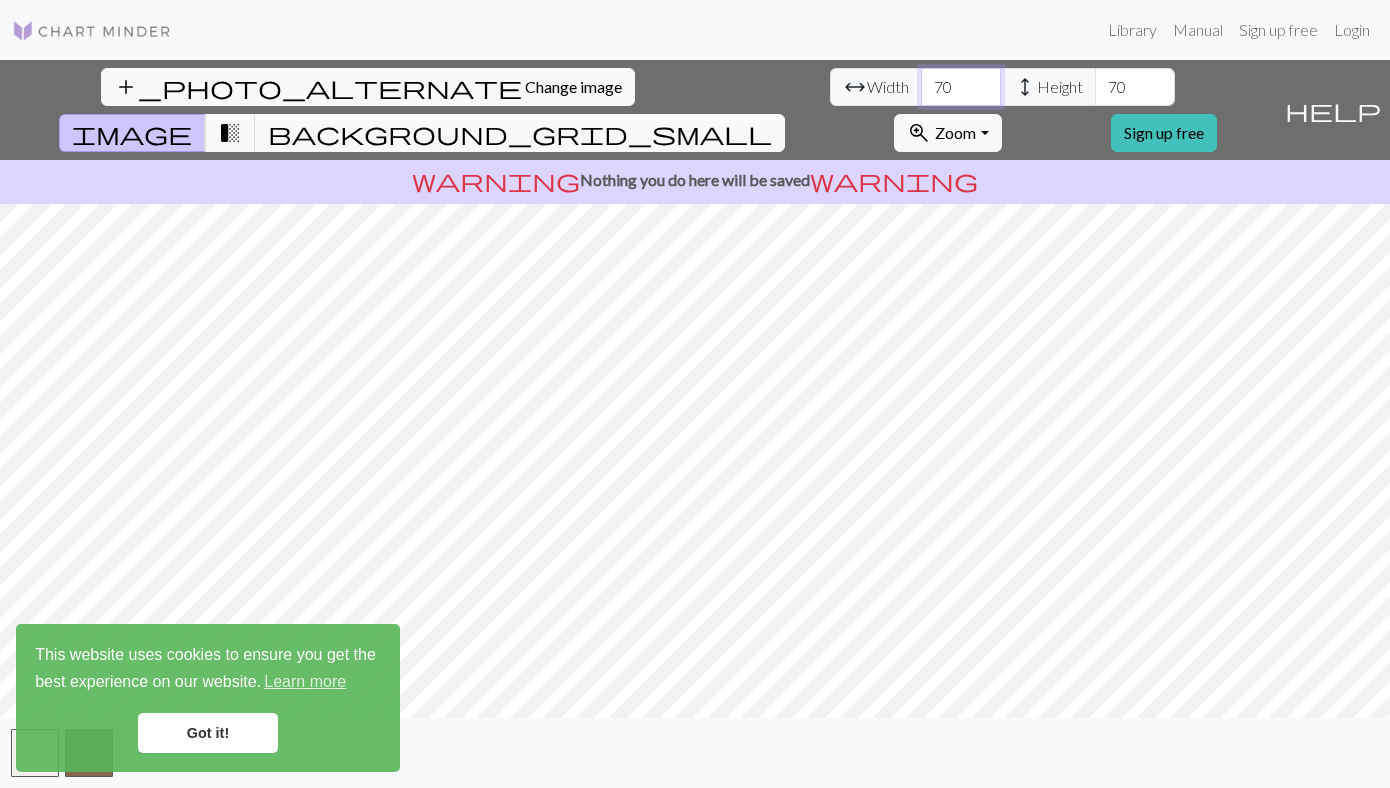 click on "70" at bounding box center (961, 87) 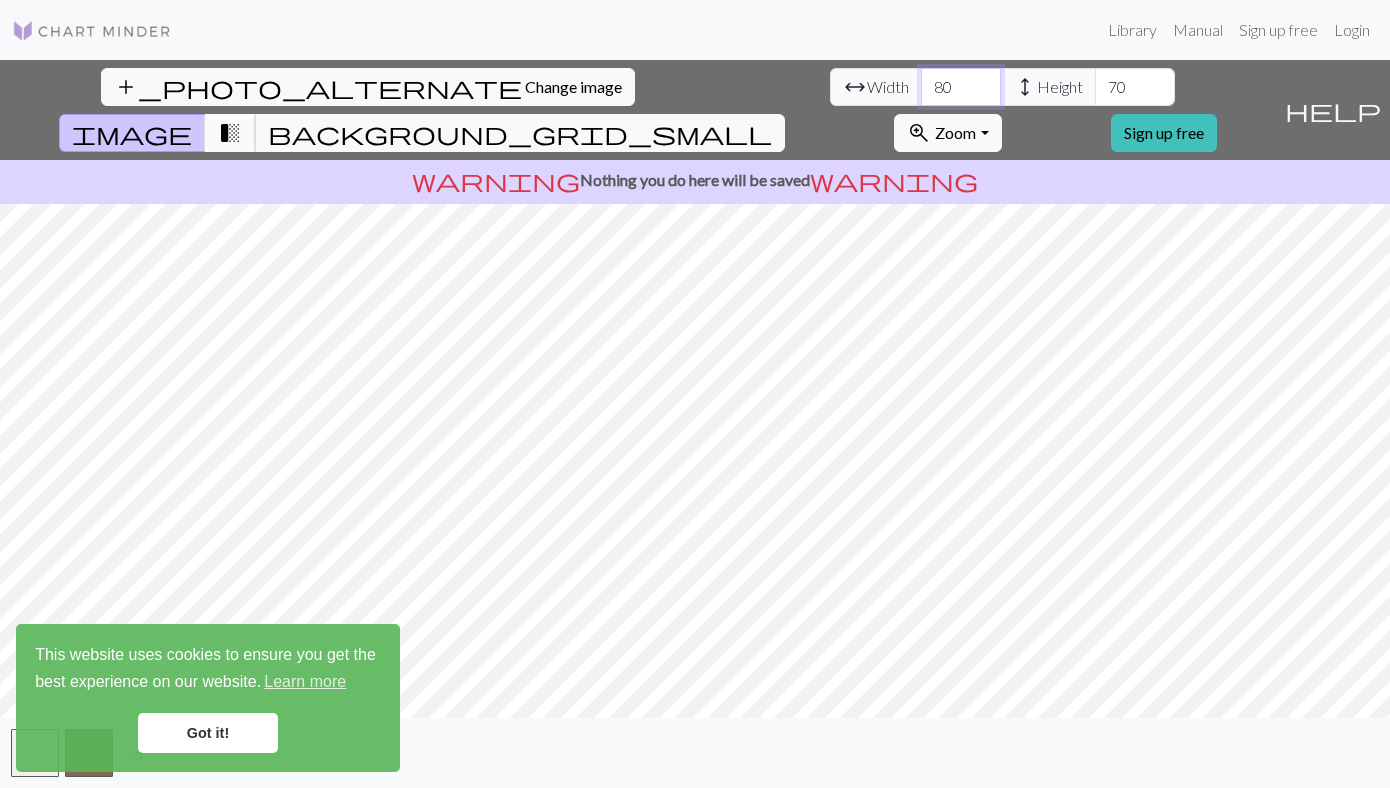 type on "80" 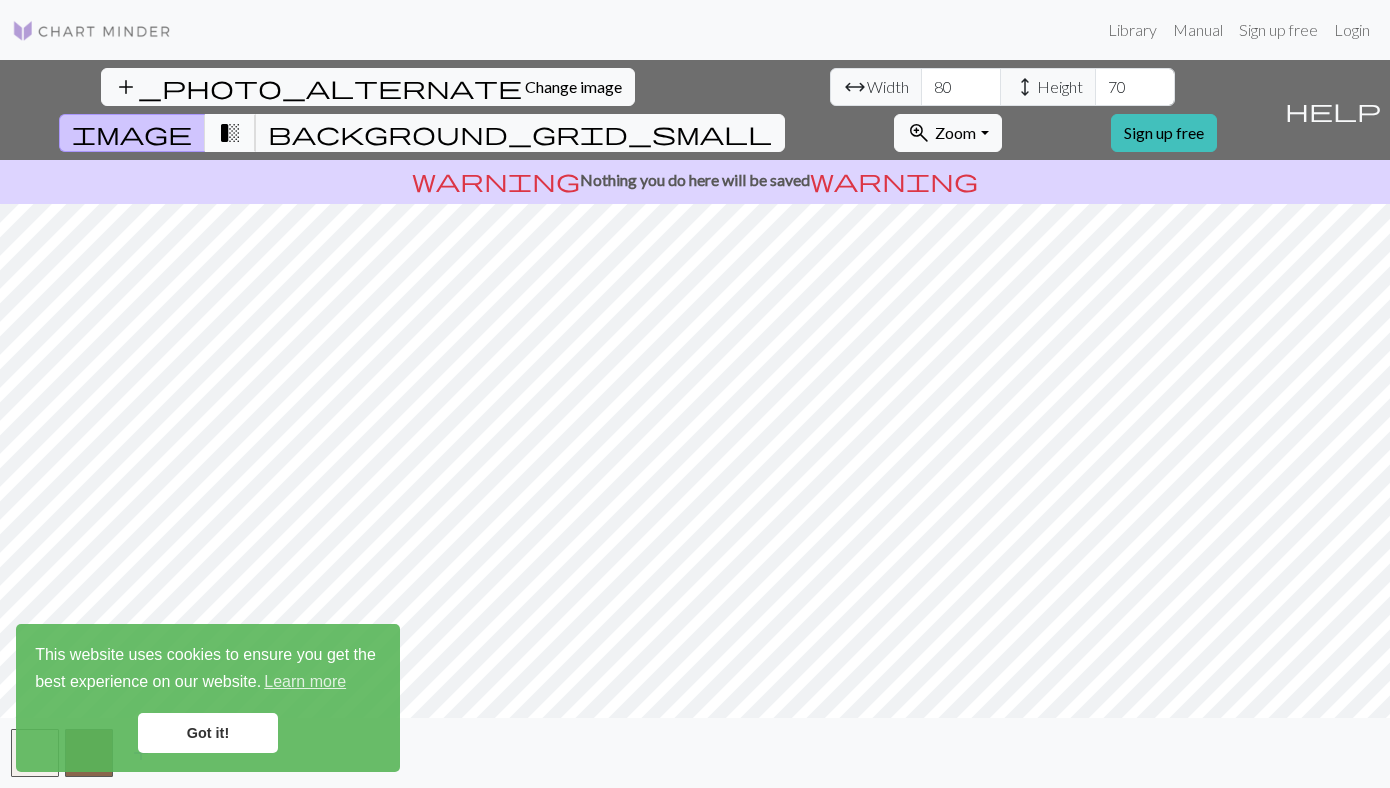 click on "transition_fade" at bounding box center (230, 133) 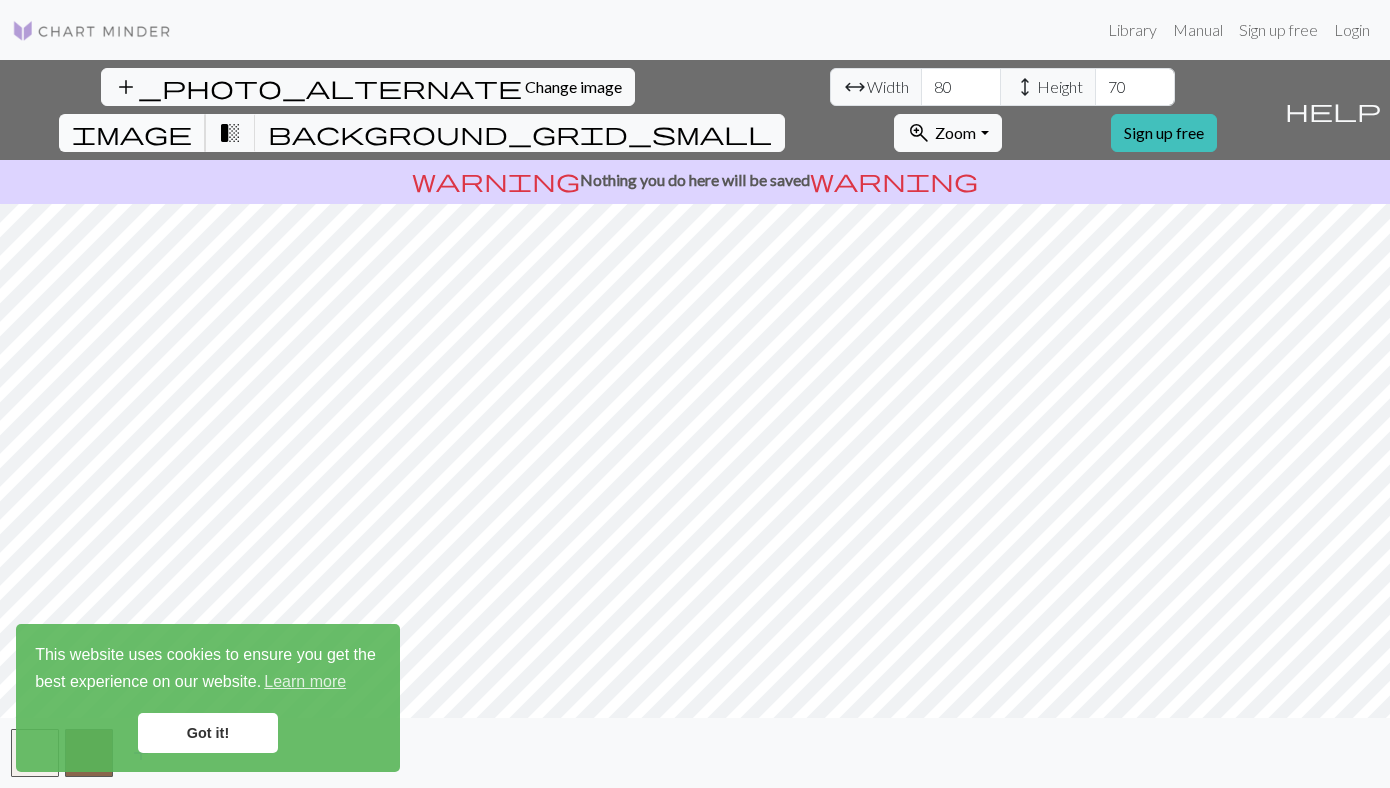 click on "image" at bounding box center [132, 133] 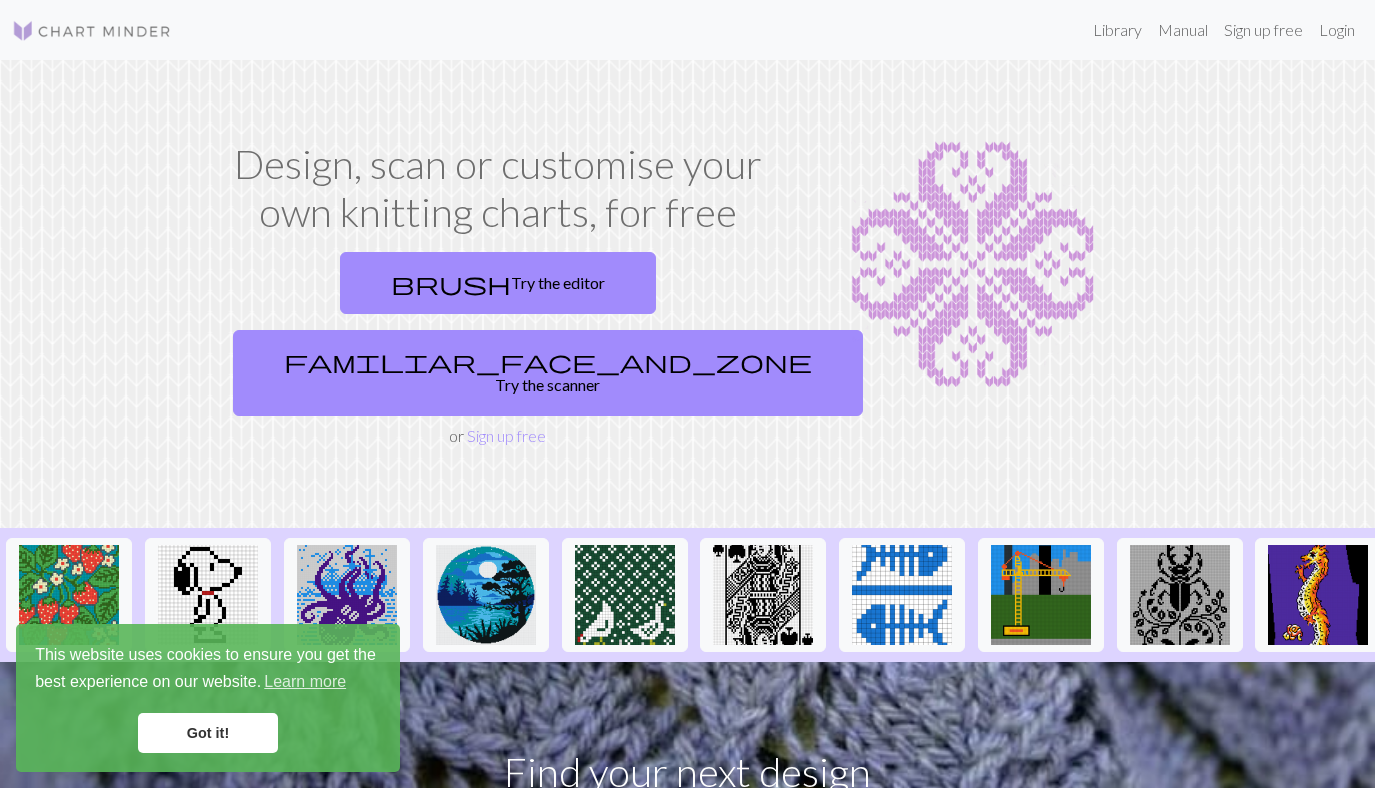 scroll, scrollTop: 0, scrollLeft: 0, axis: both 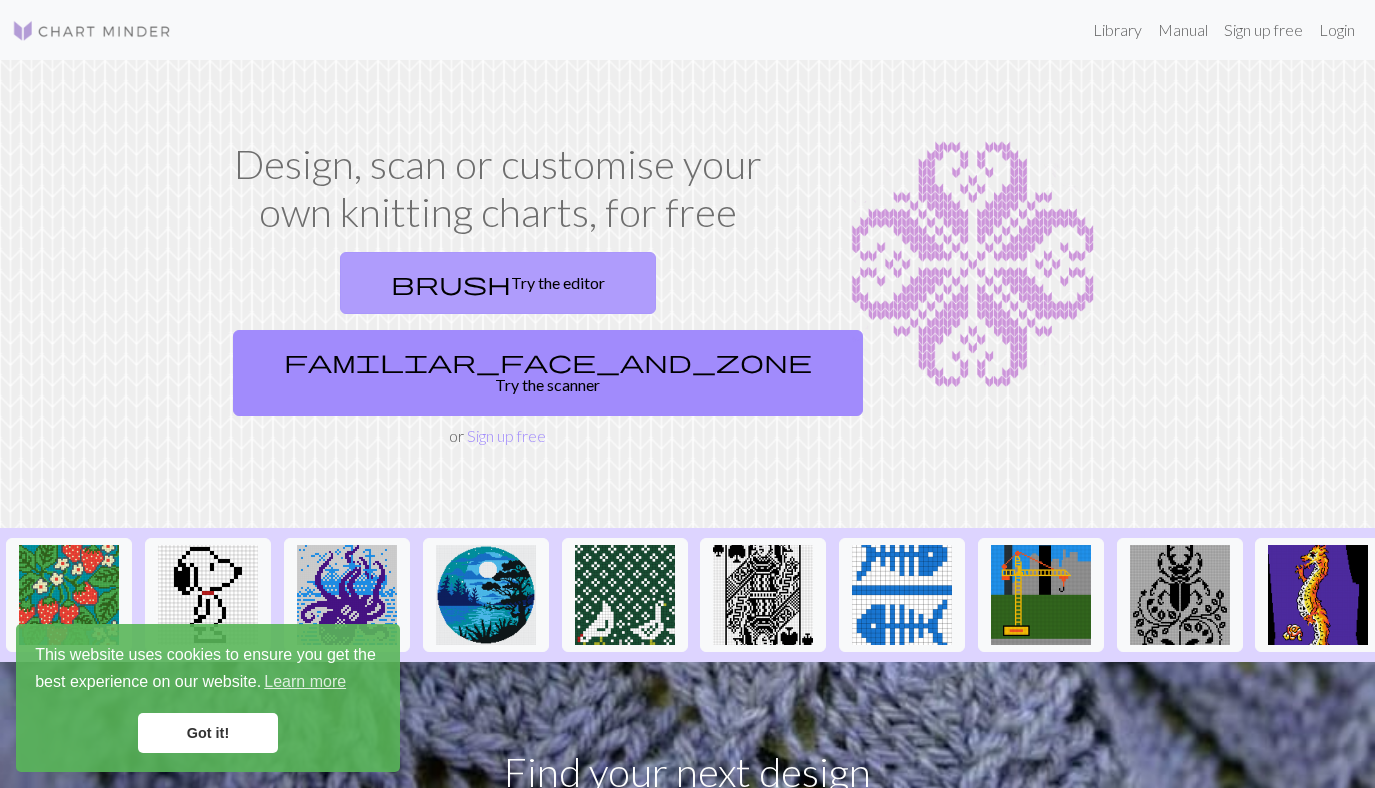 click on "brush  Try the editor" at bounding box center [498, 283] 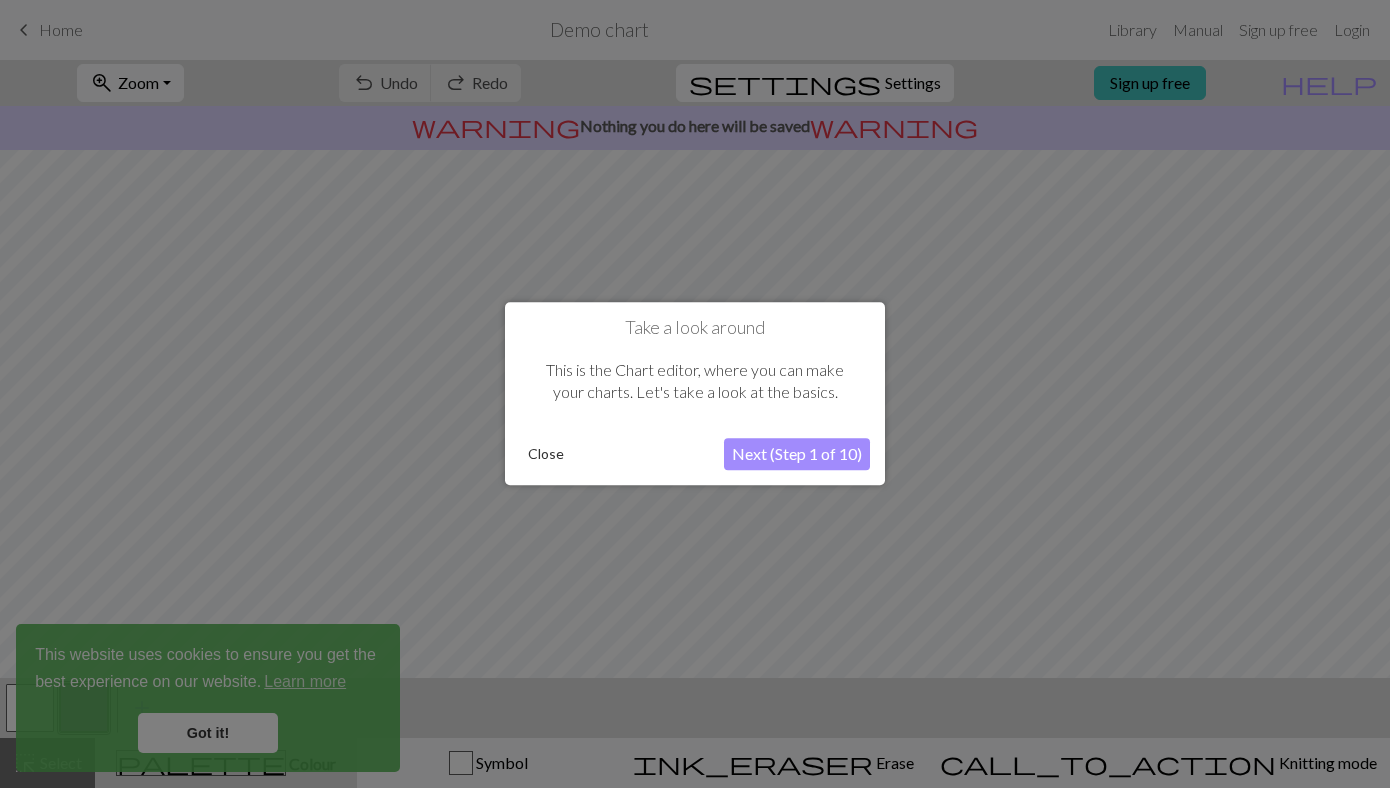 click on "Next (Step 1 of 10)" at bounding box center [797, 455] 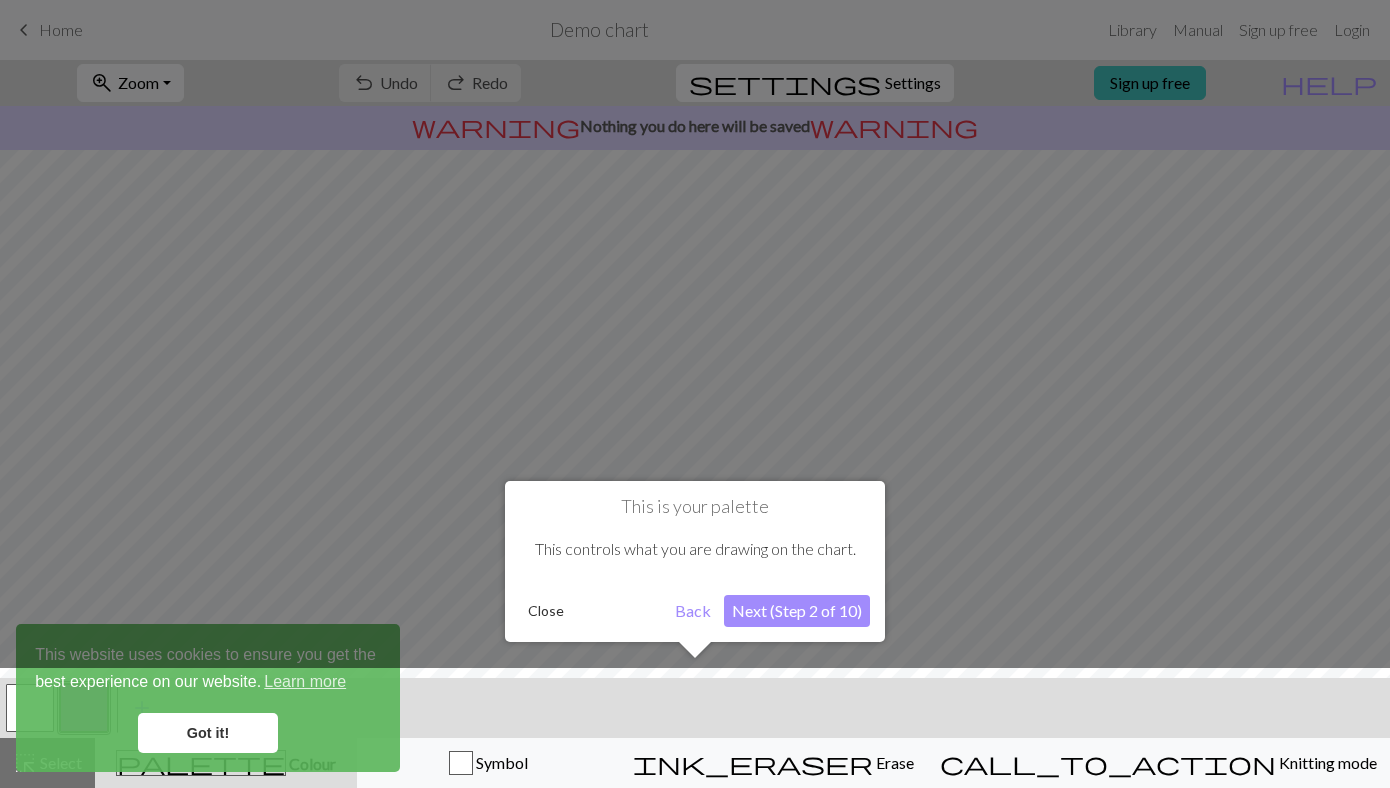 click on "Next (Step 2 of 10)" at bounding box center (797, 611) 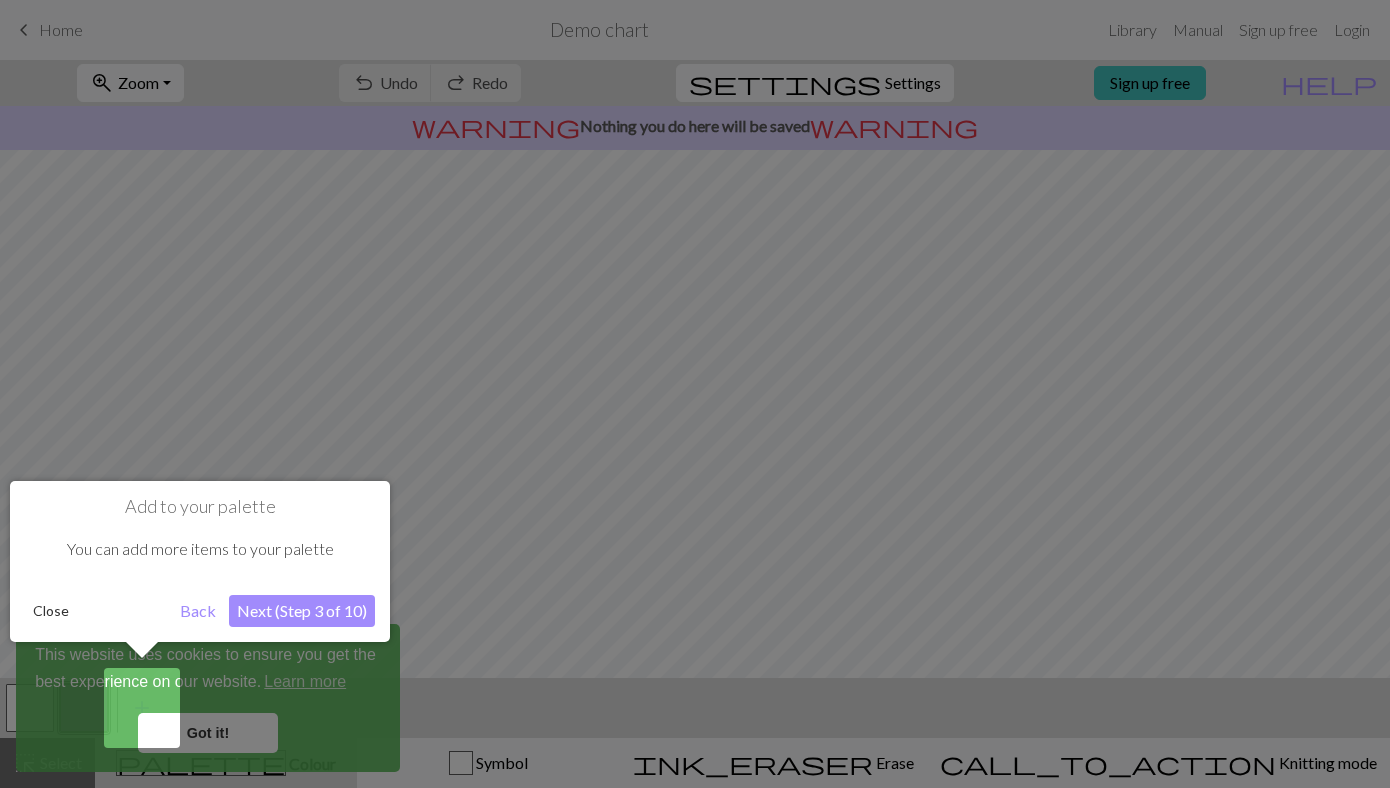 click on "Next (Step 3 of 10)" at bounding box center (302, 611) 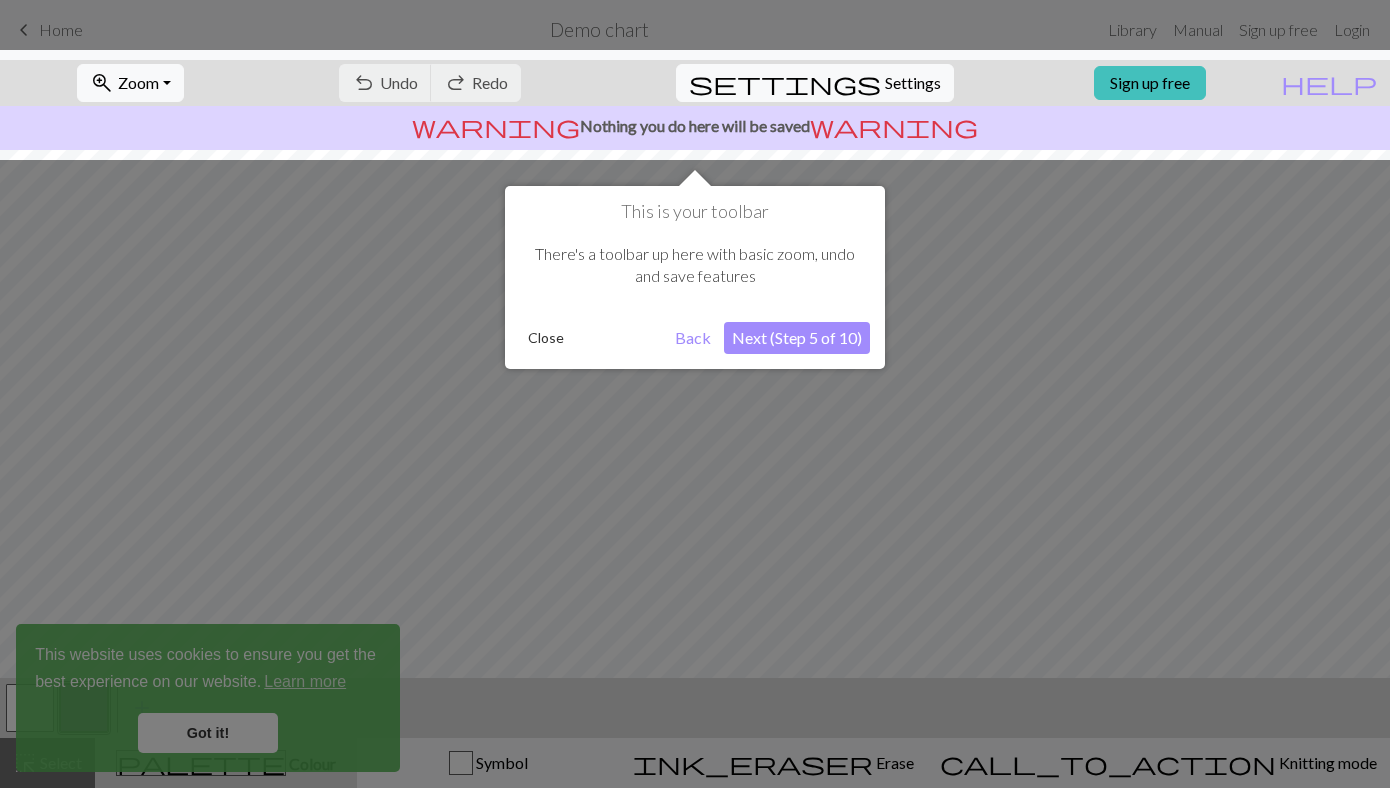click on "Next (Step 5 of 10)" at bounding box center (797, 338) 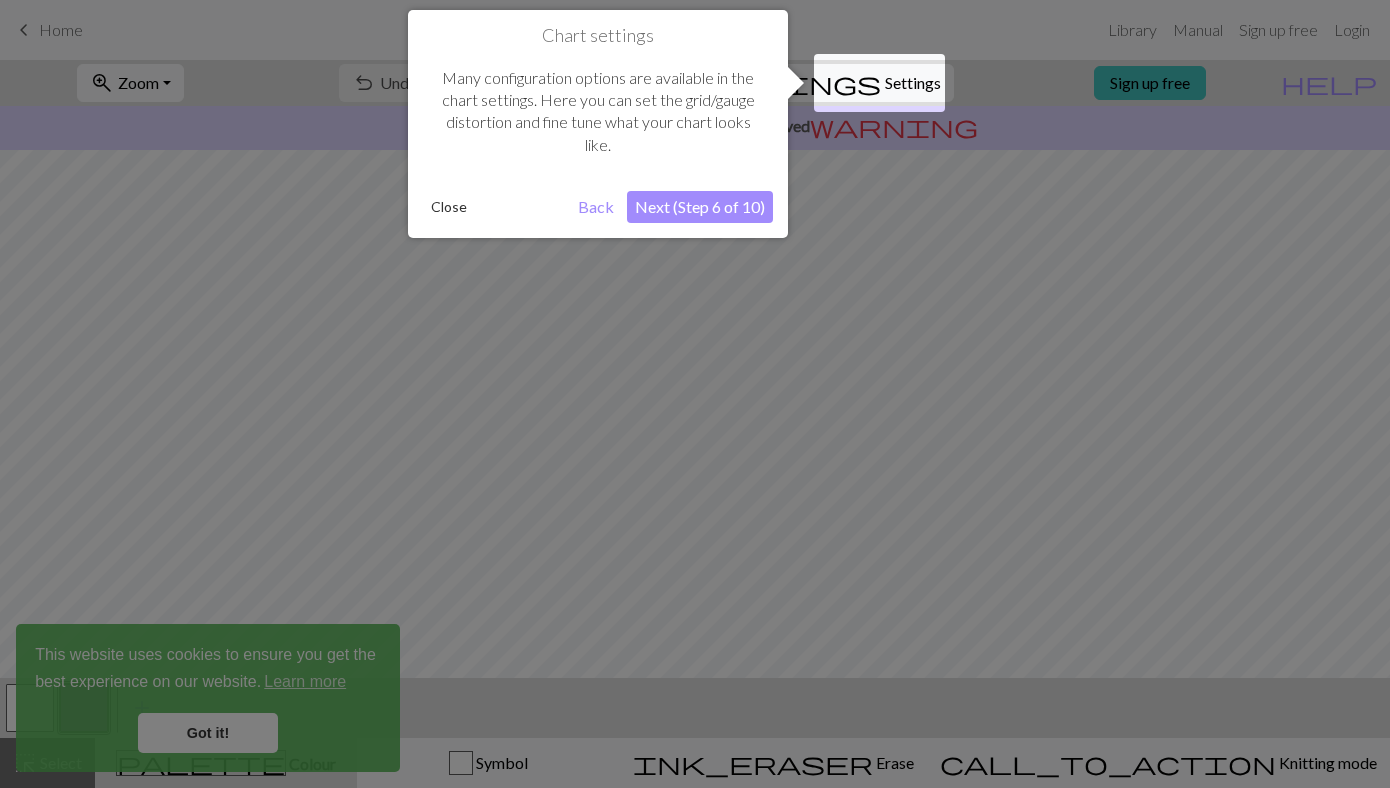 click on "Next (Step 6 of 10)" at bounding box center (700, 207) 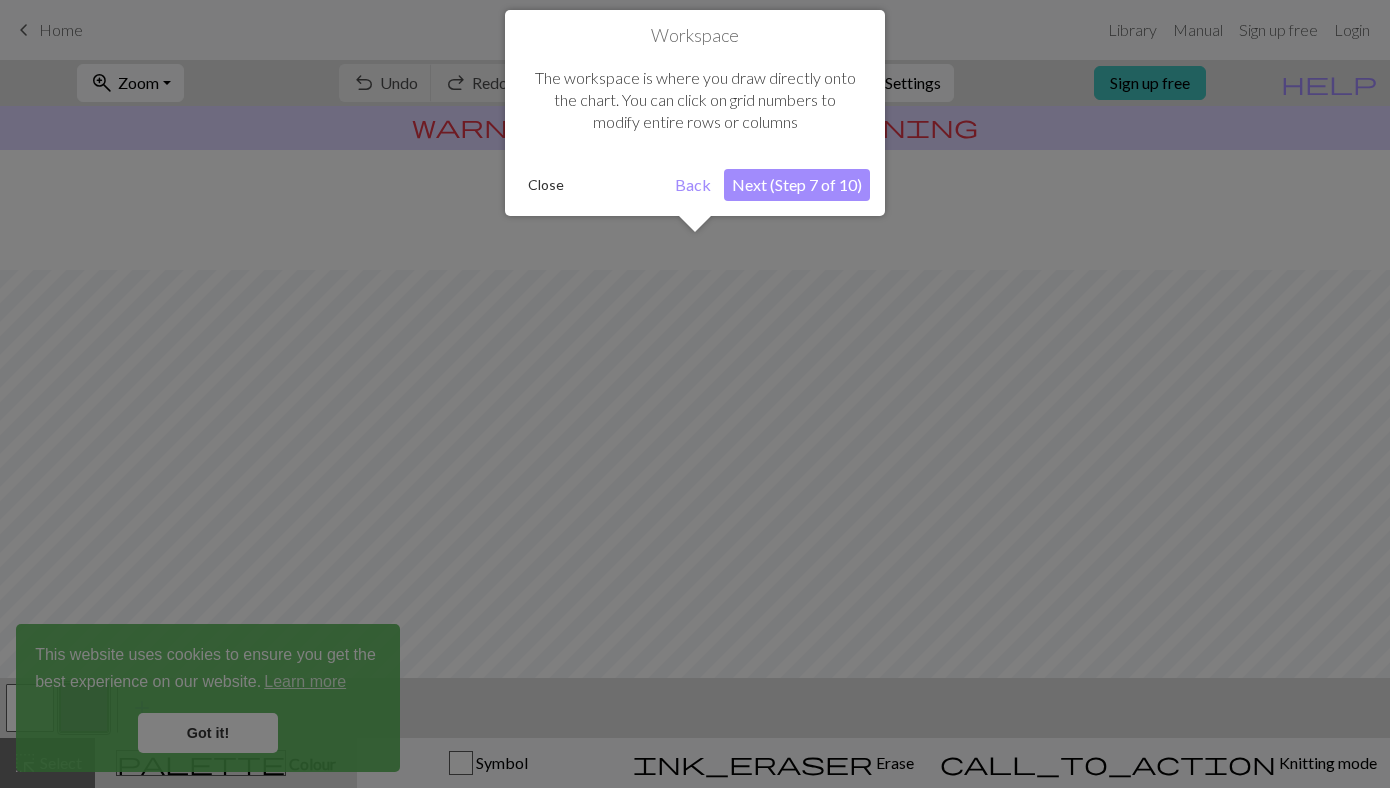 scroll, scrollTop: 120, scrollLeft: 0, axis: vertical 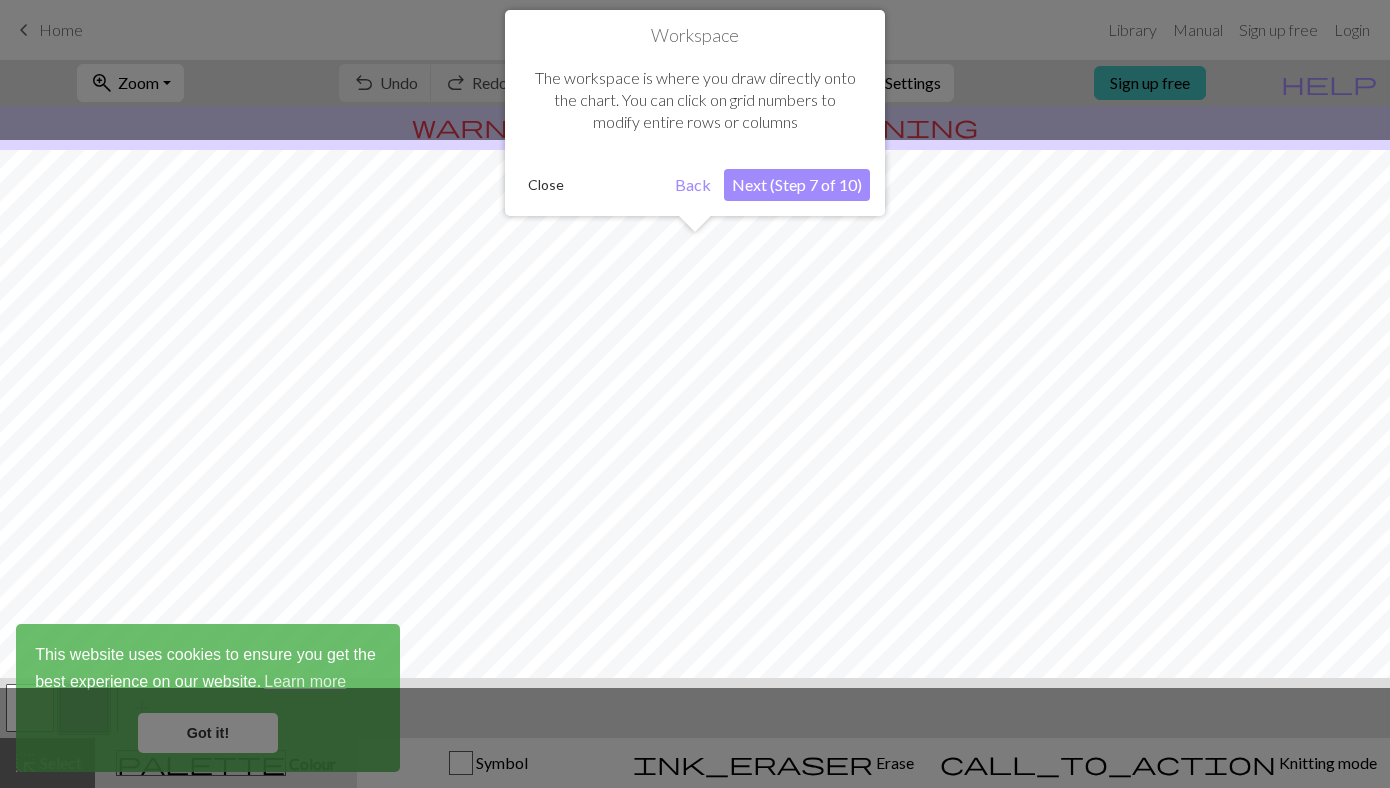 click on "Next (Step 7 of 10)" at bounding box center (797, 185) 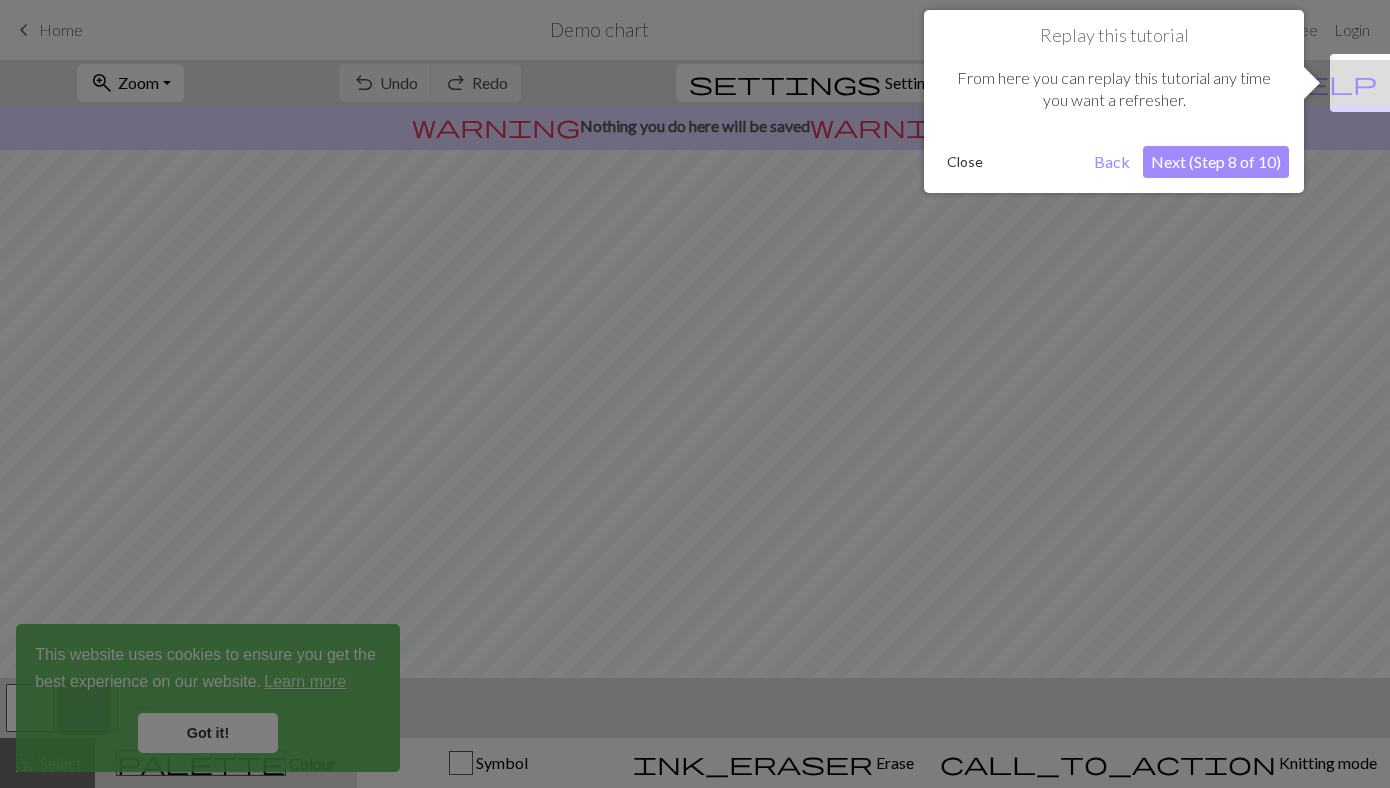 click on "Next (Step 8 of 10)" at bounding box center (1216, 162) 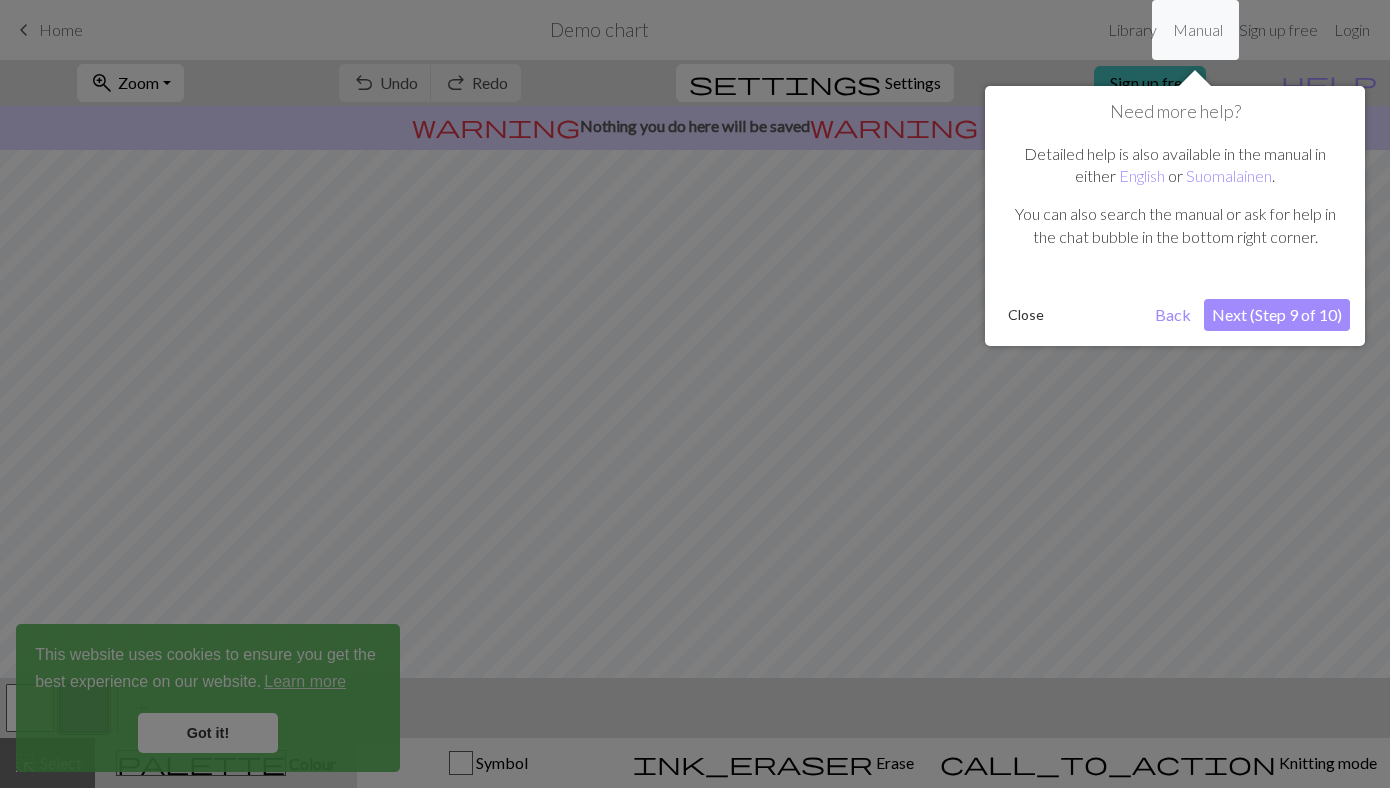 click on "Next (Step 9 of 10)" at bounding box center [1277, 315] 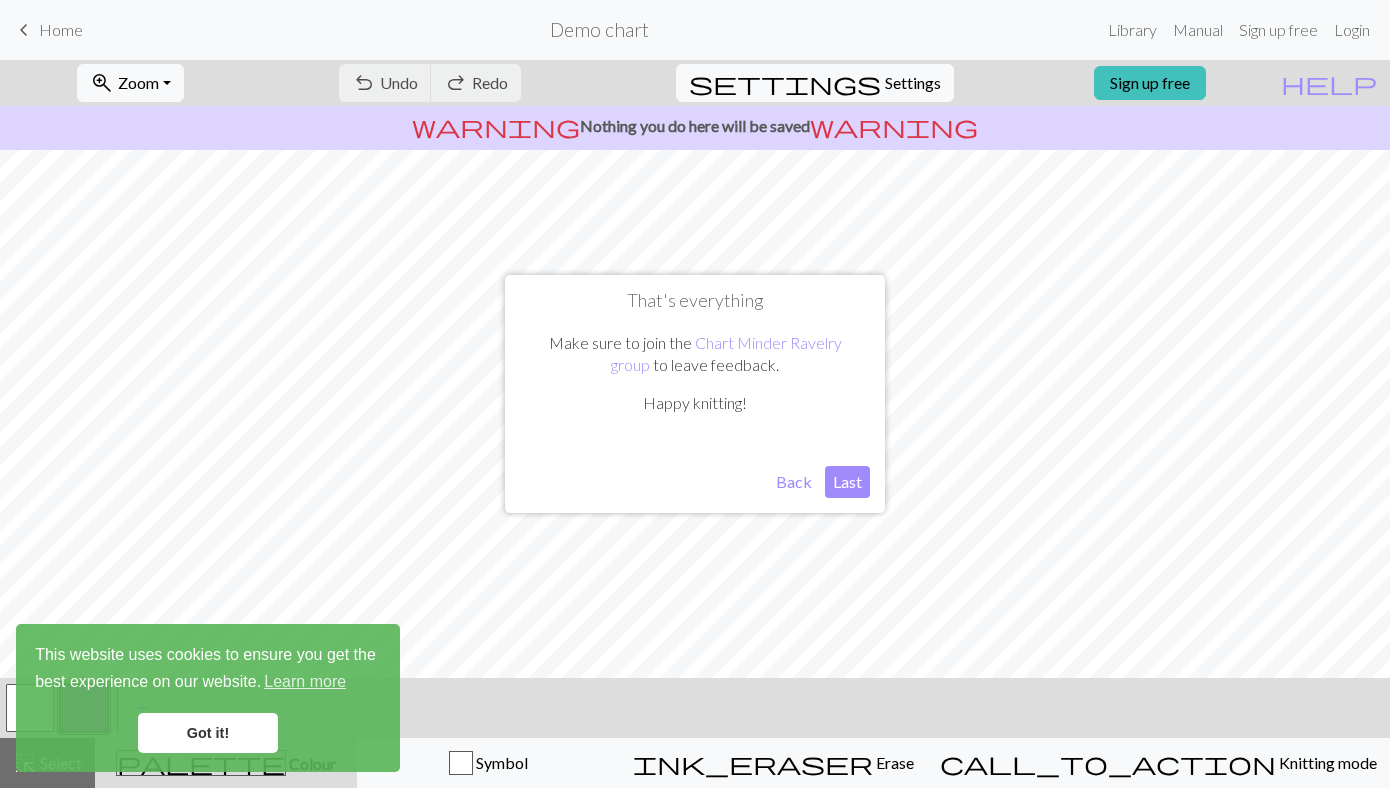 click on "Last" at bounding box center [847, 482] 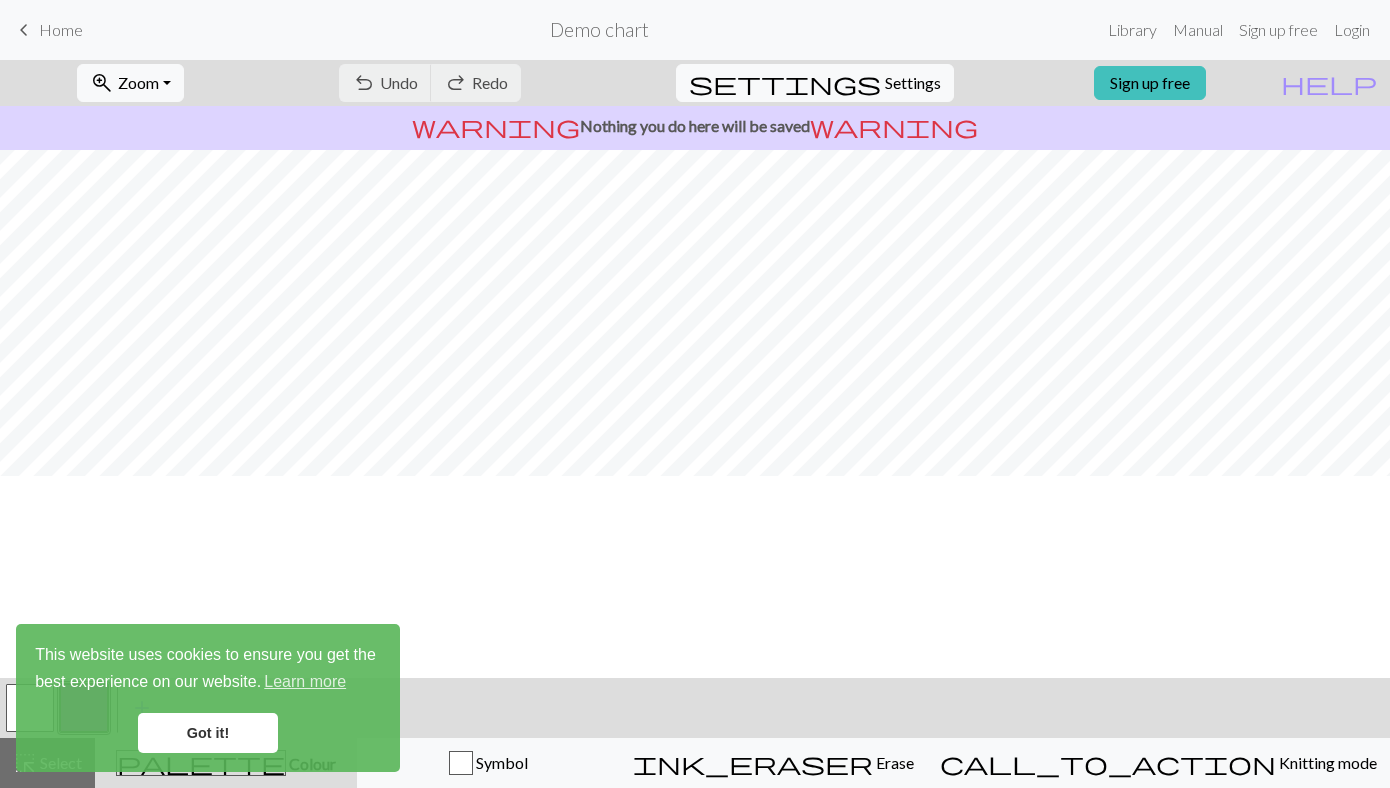 scroll, scrollTop: 0, scrollLeft: 0, axis: both 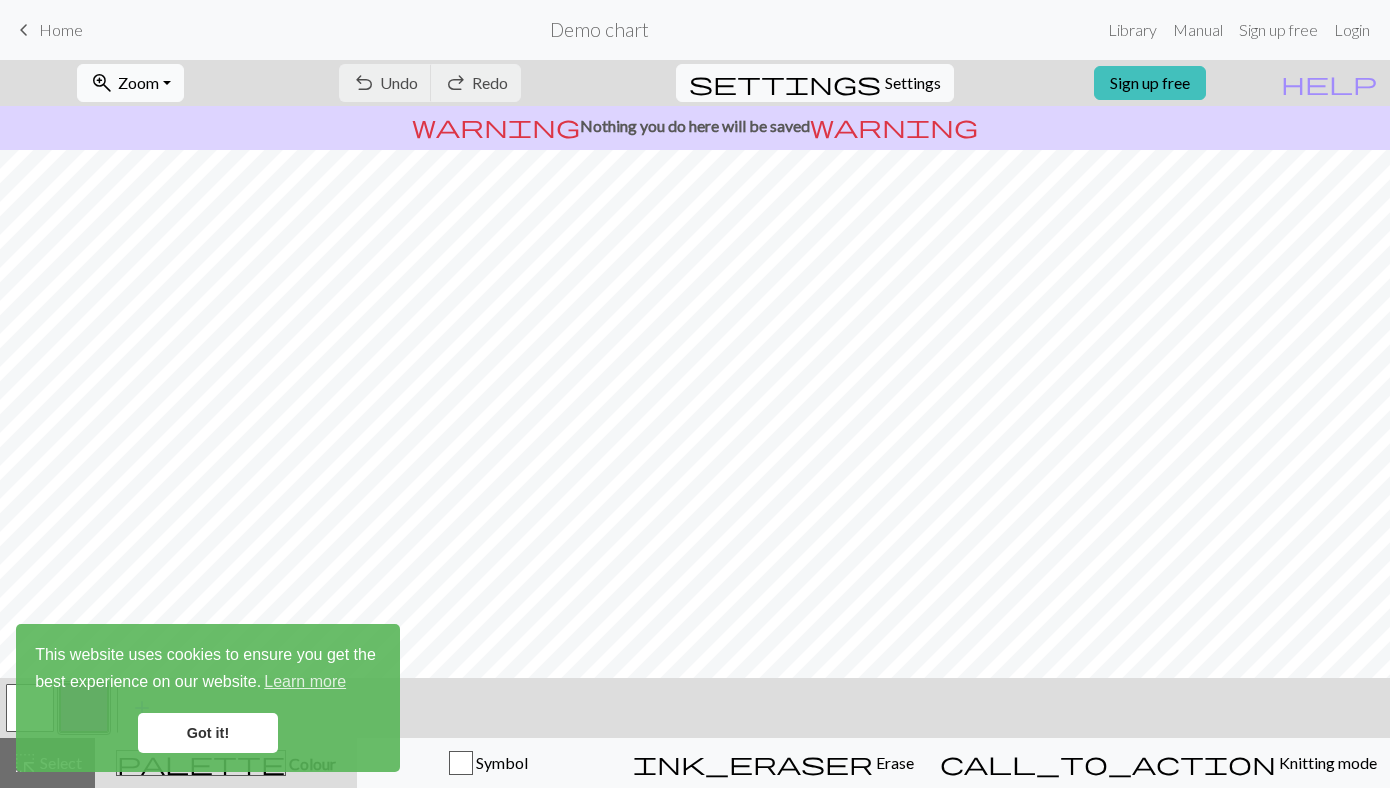click on "zoom_in Zoom Zoom" at bounding box center (130, 83) 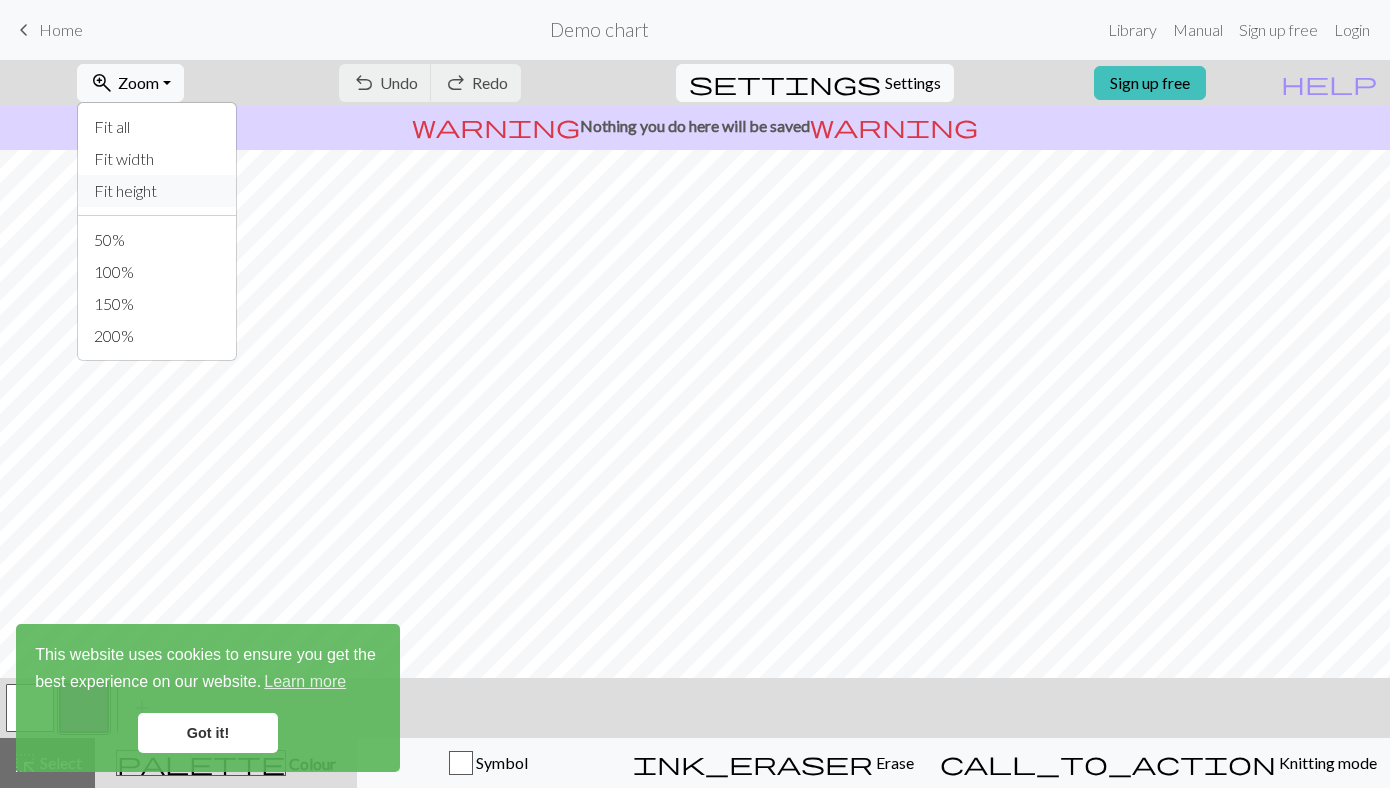 click on "Fit height" at bounding box center [157, 191] 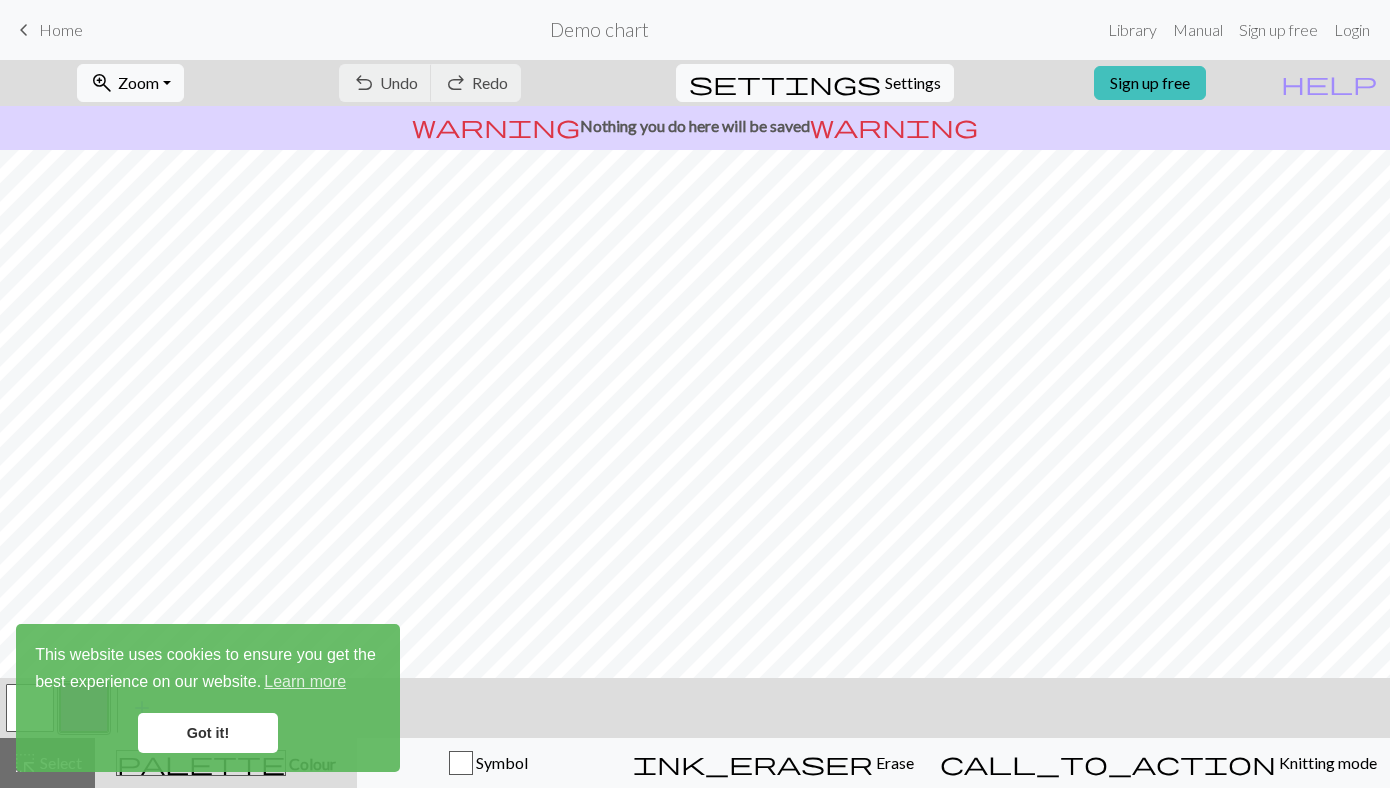 click on "Got it!" at bounding box center [208, 733] 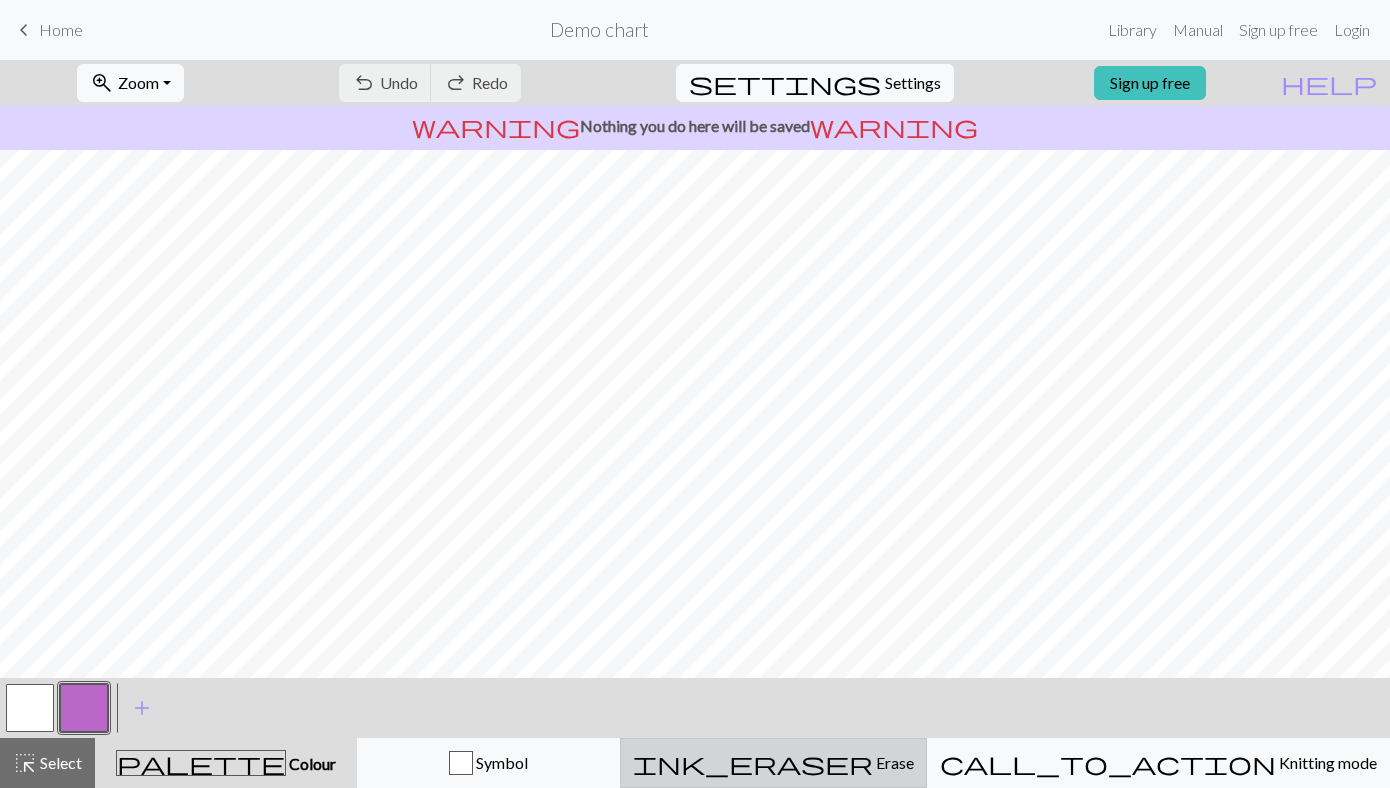 click on "ink_eraser" at bounding box center [753, 763] 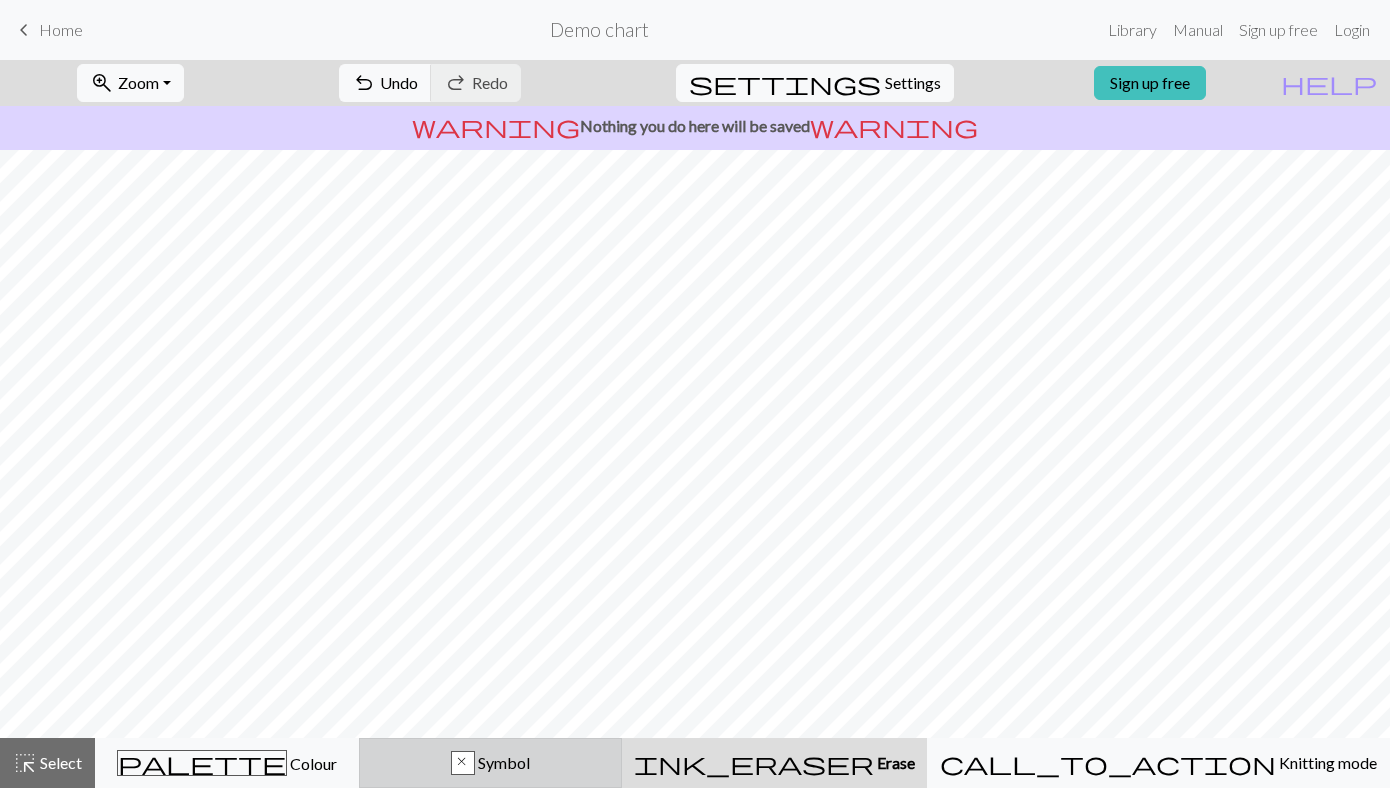 click on "Symbol" at bounding box center (502, 762) 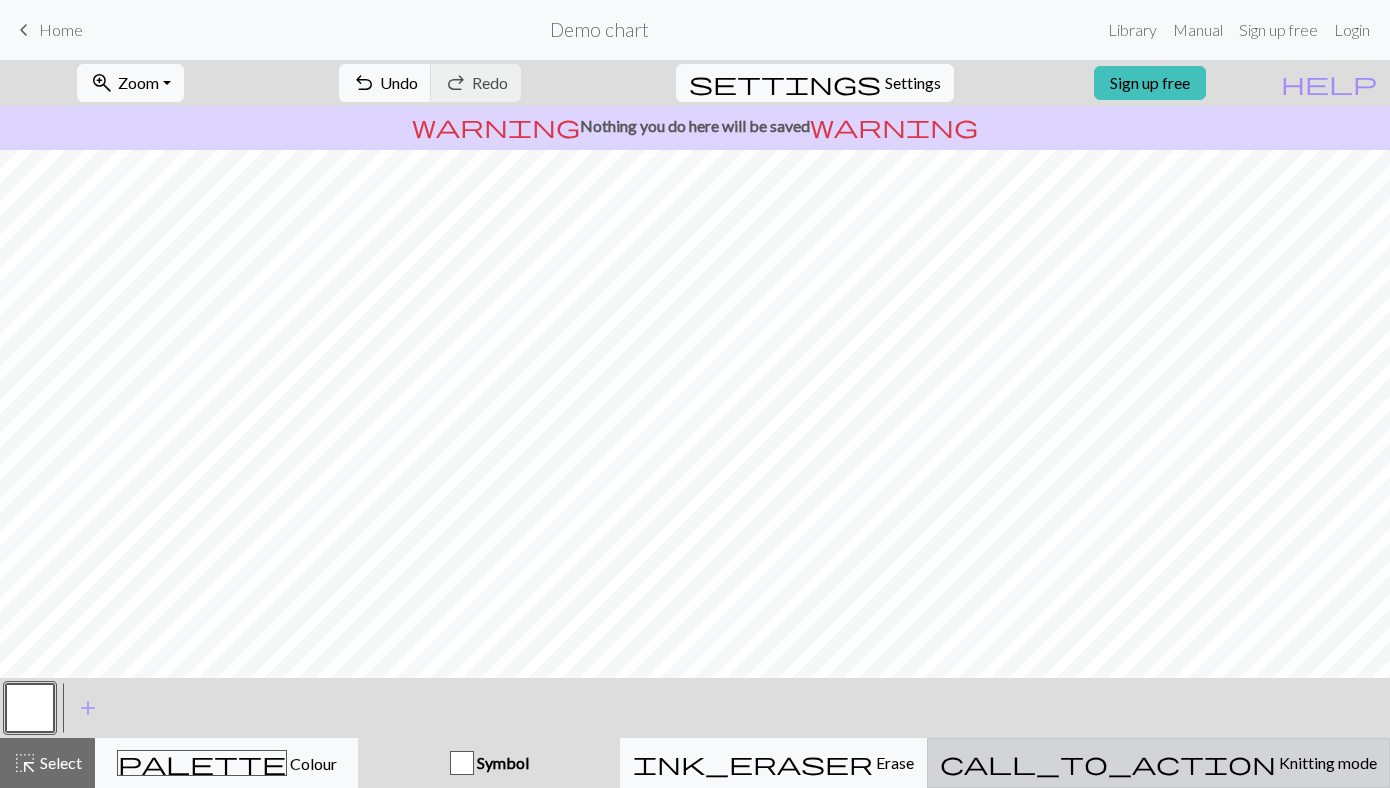 click on "call_to_action   Knitting mode   Knitting mode" at bounding box center [1158, 763] 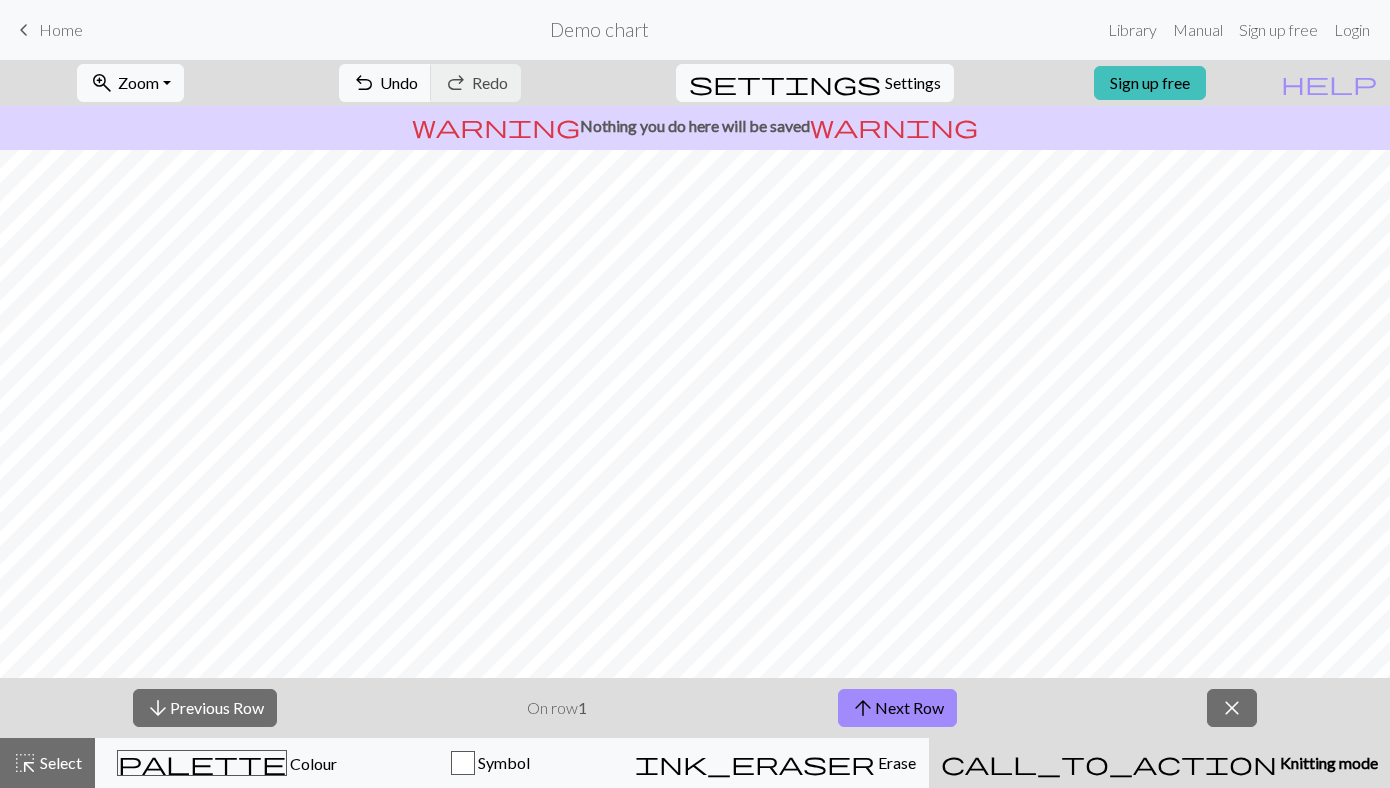 type 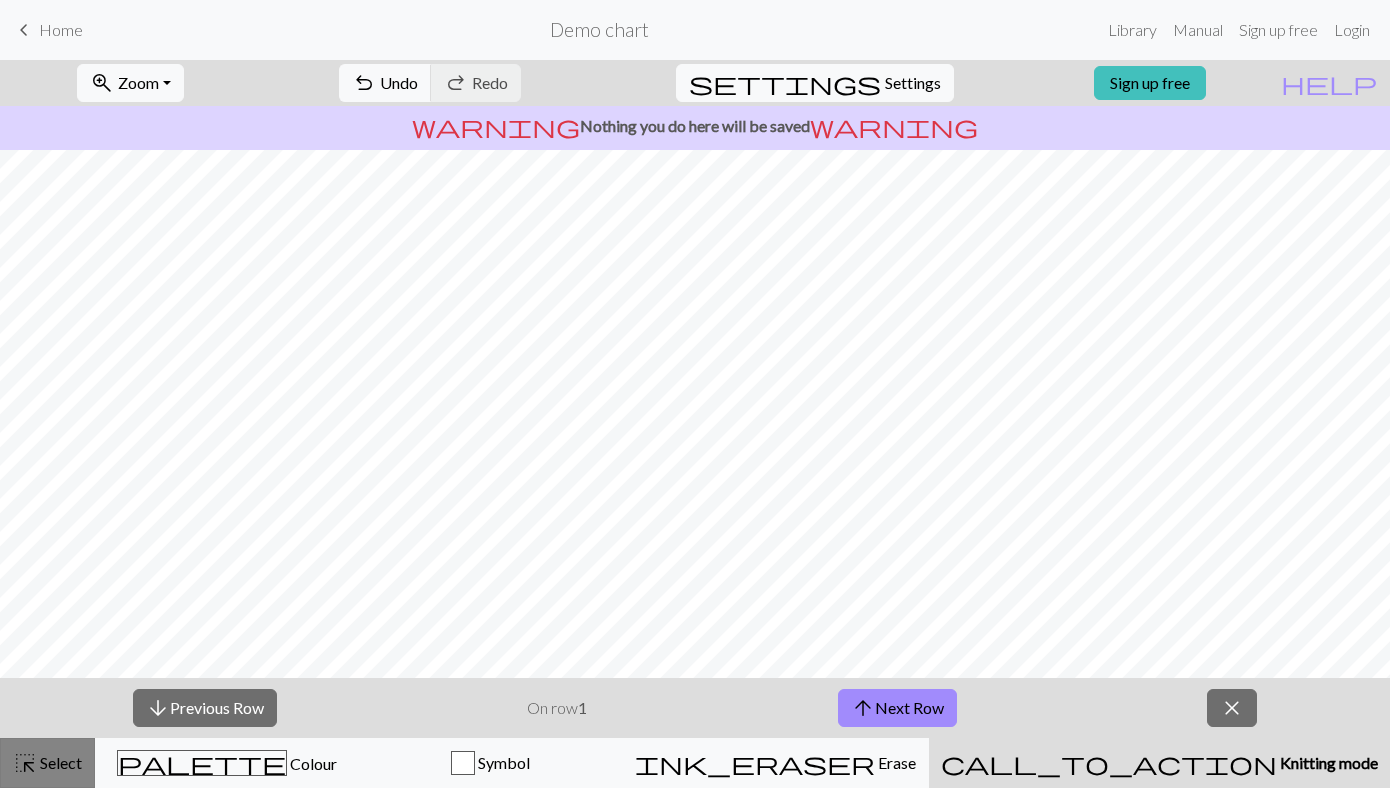 click on "Select" at bounding box center [59, 762] 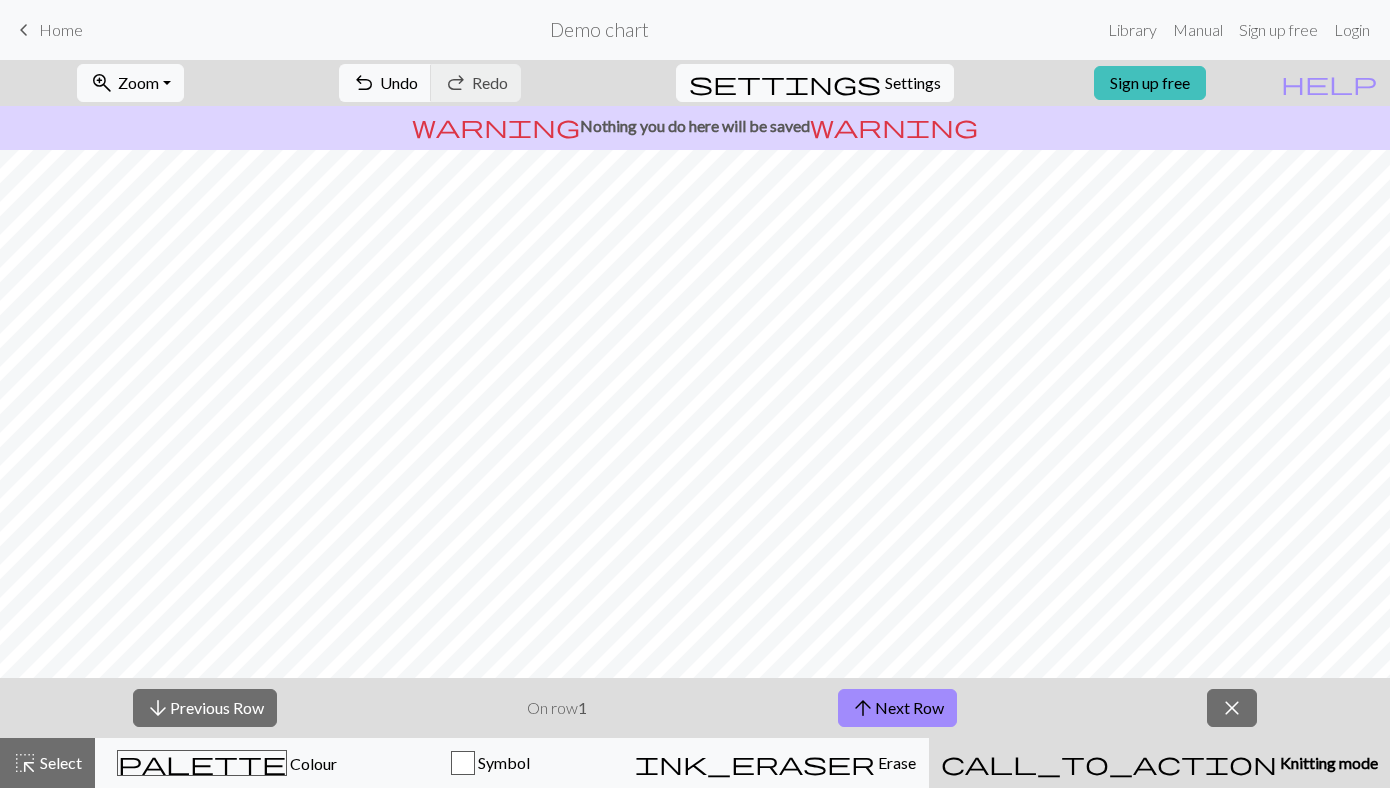 click on "keyboard_arrow_left   Home" at bounding box center (47, 30) 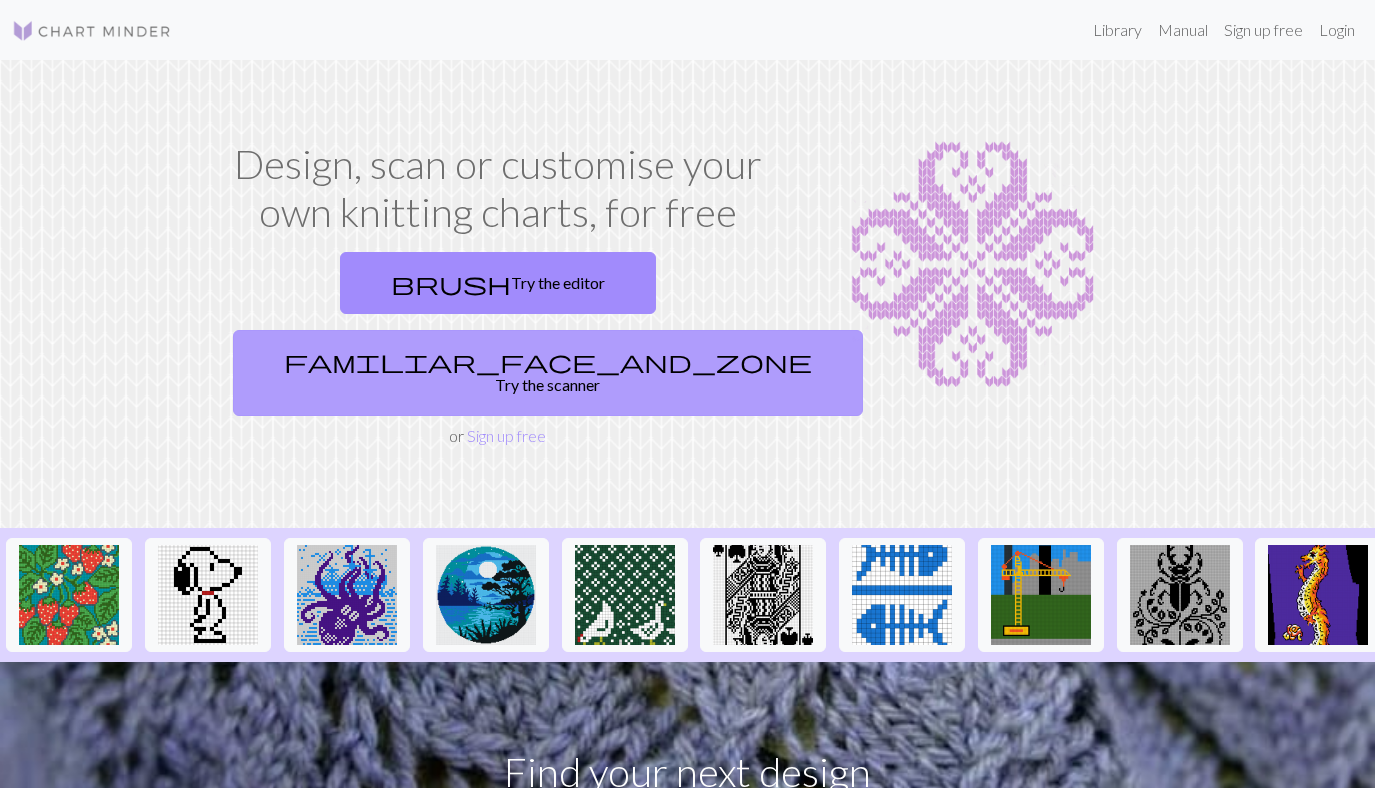click on "familiar_face_and_zone  Try the scanner" at bounding box center (548, 373) 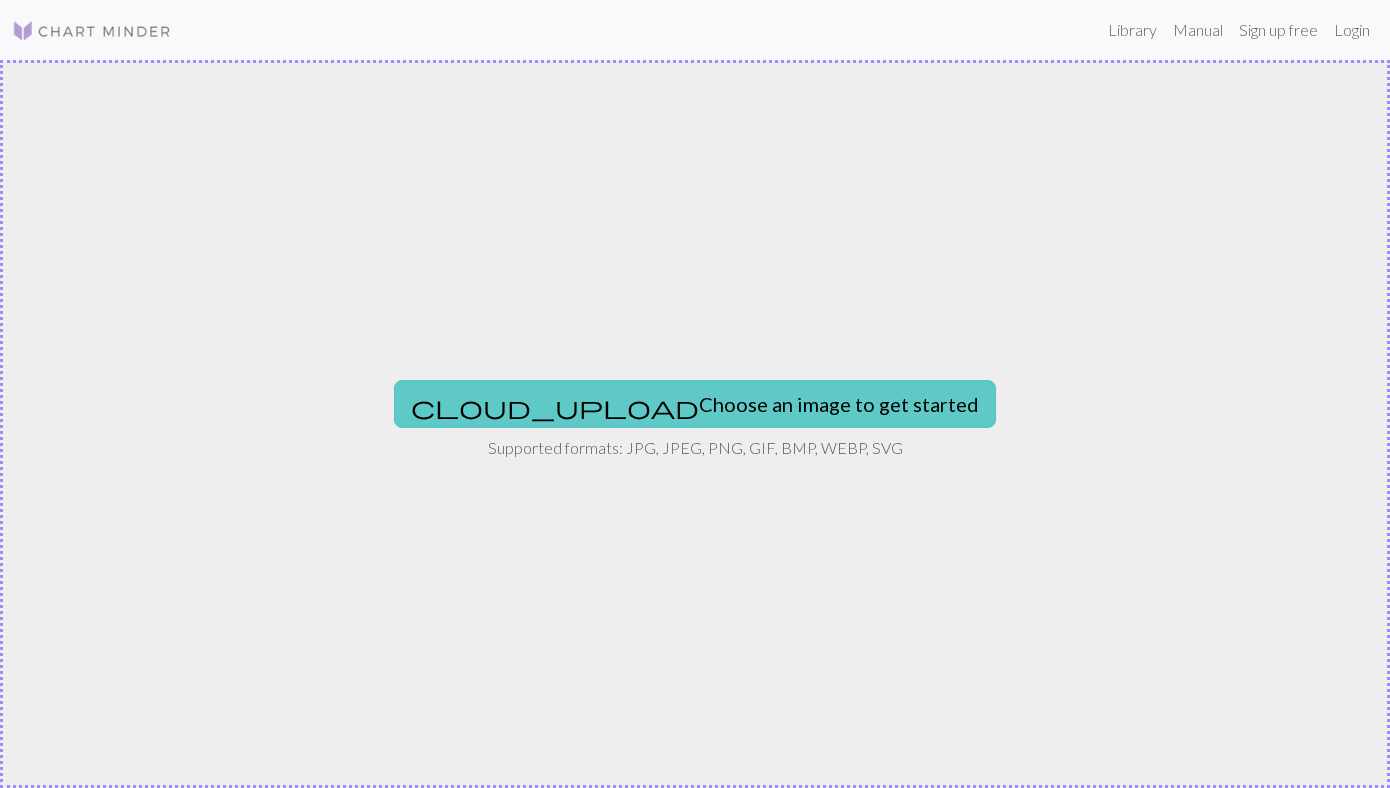 click on "cloud_upload  Choose an image to get started" at bounding box center [695, 404] 